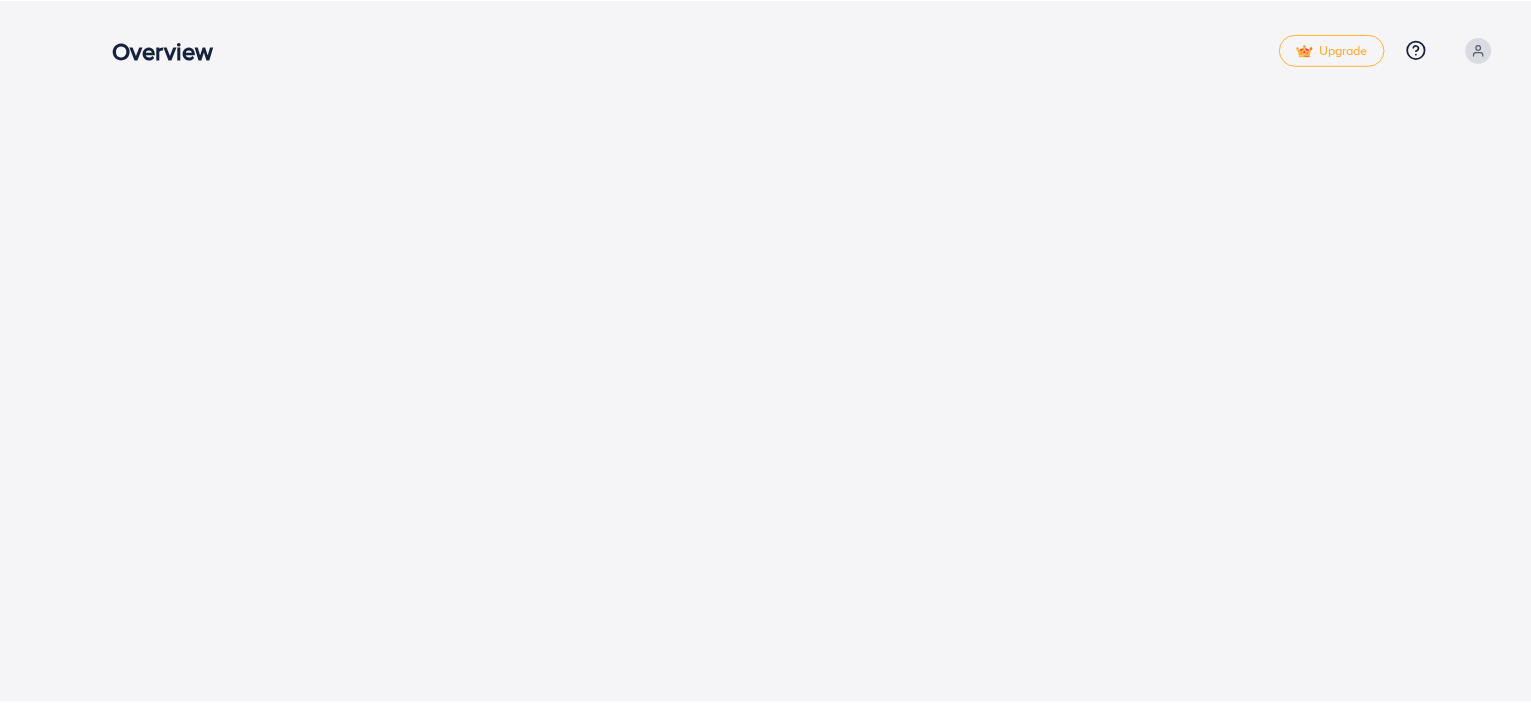 scroll, scrollTop: 0, scrollLeft: 0, axis: both 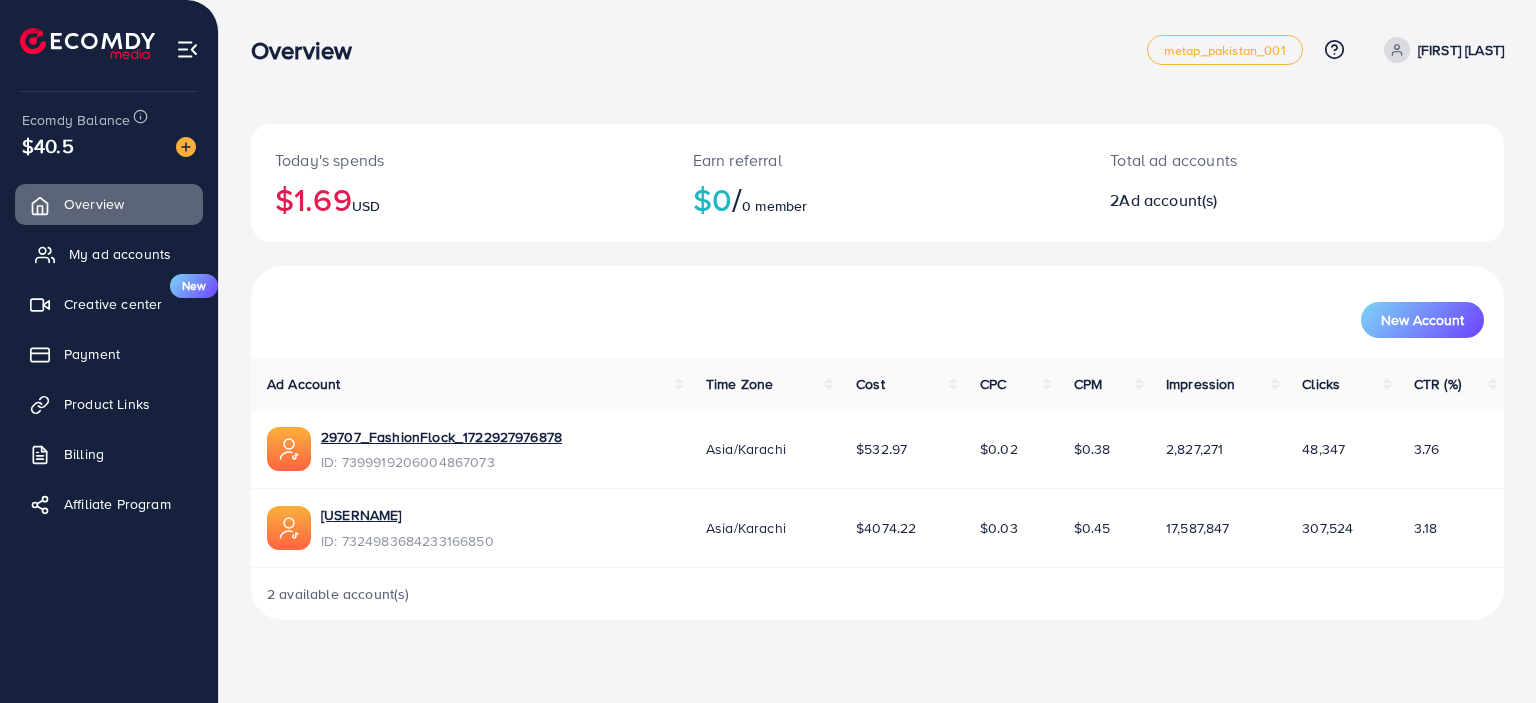 click on "My ad accounts" at bounding box center (120, 254) 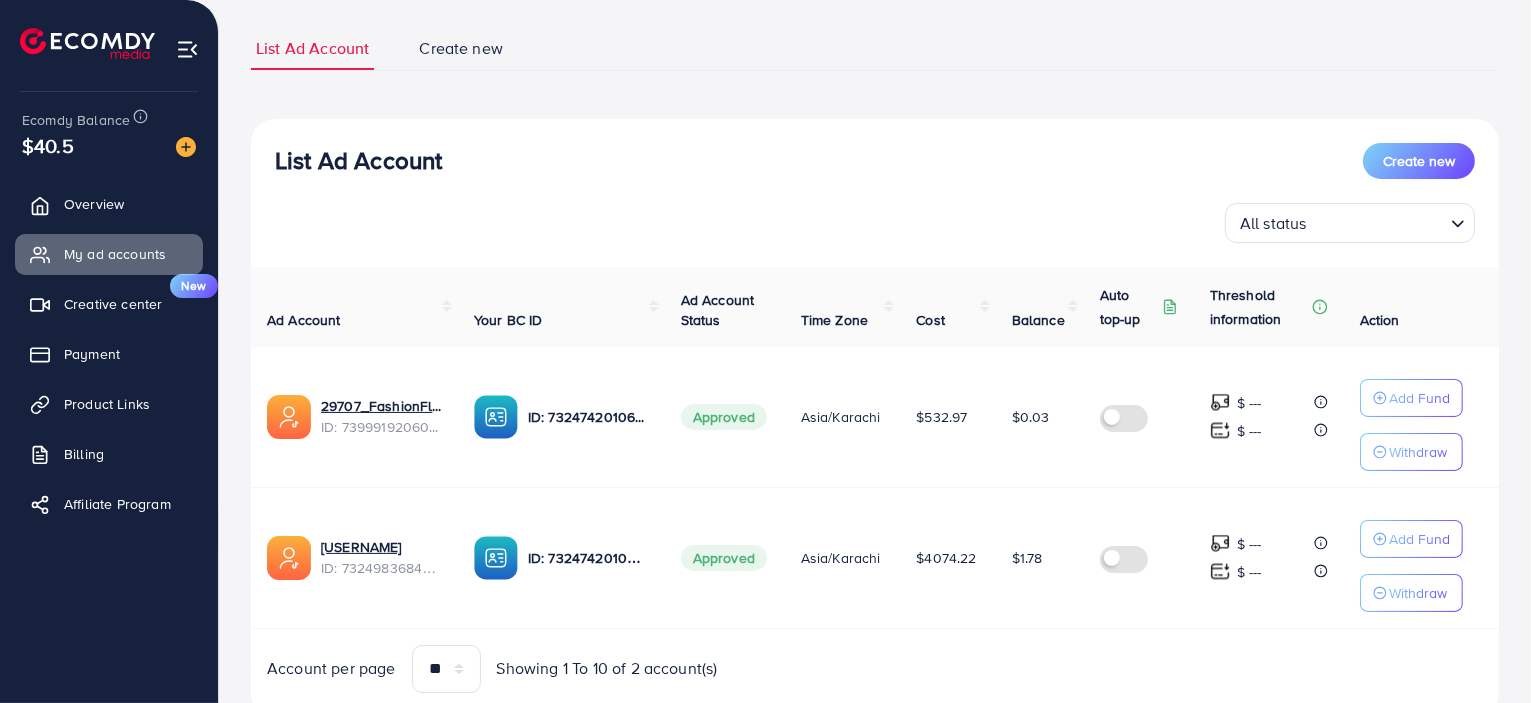 scroll, scrollTop: 188, scrollLeft: 0, axis: vertical 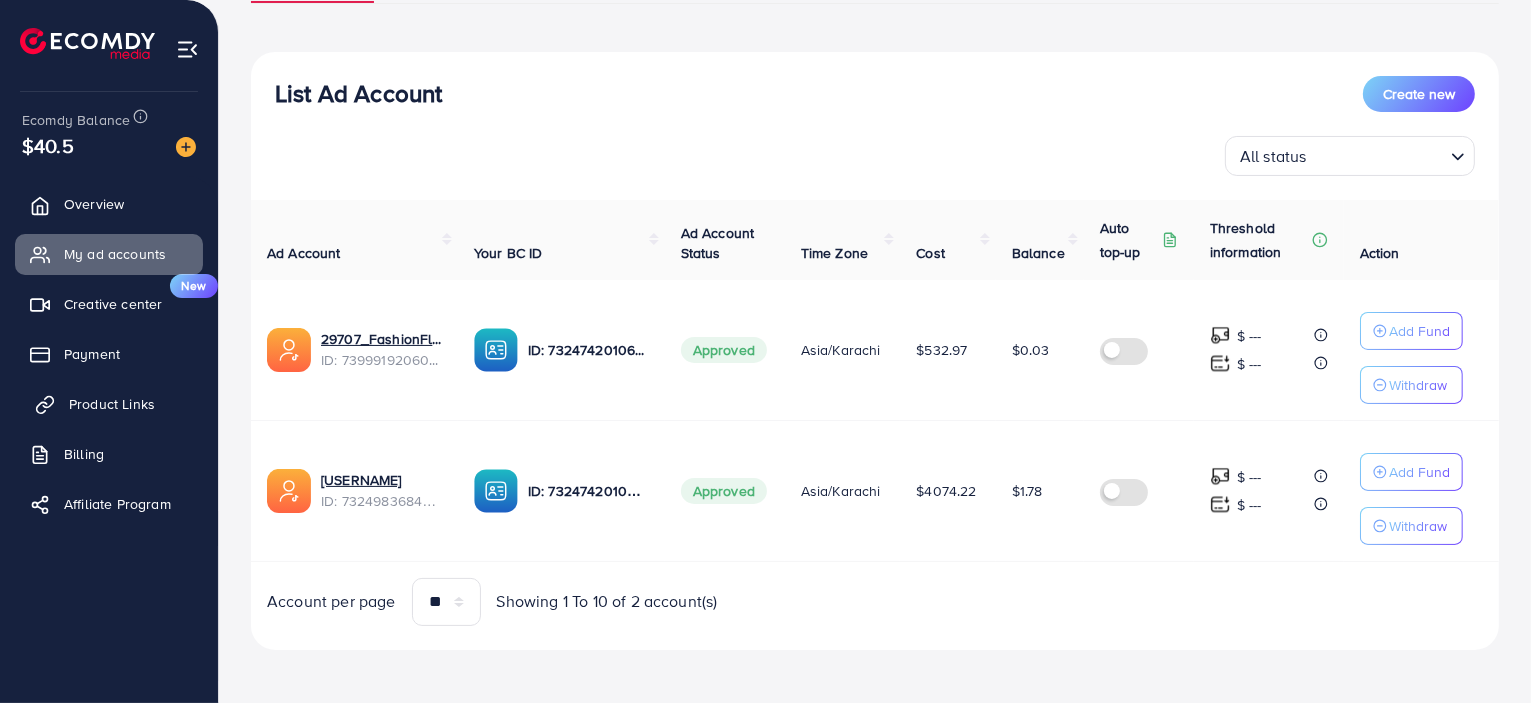 click on "Product Links" at bounding box center [112, 404] 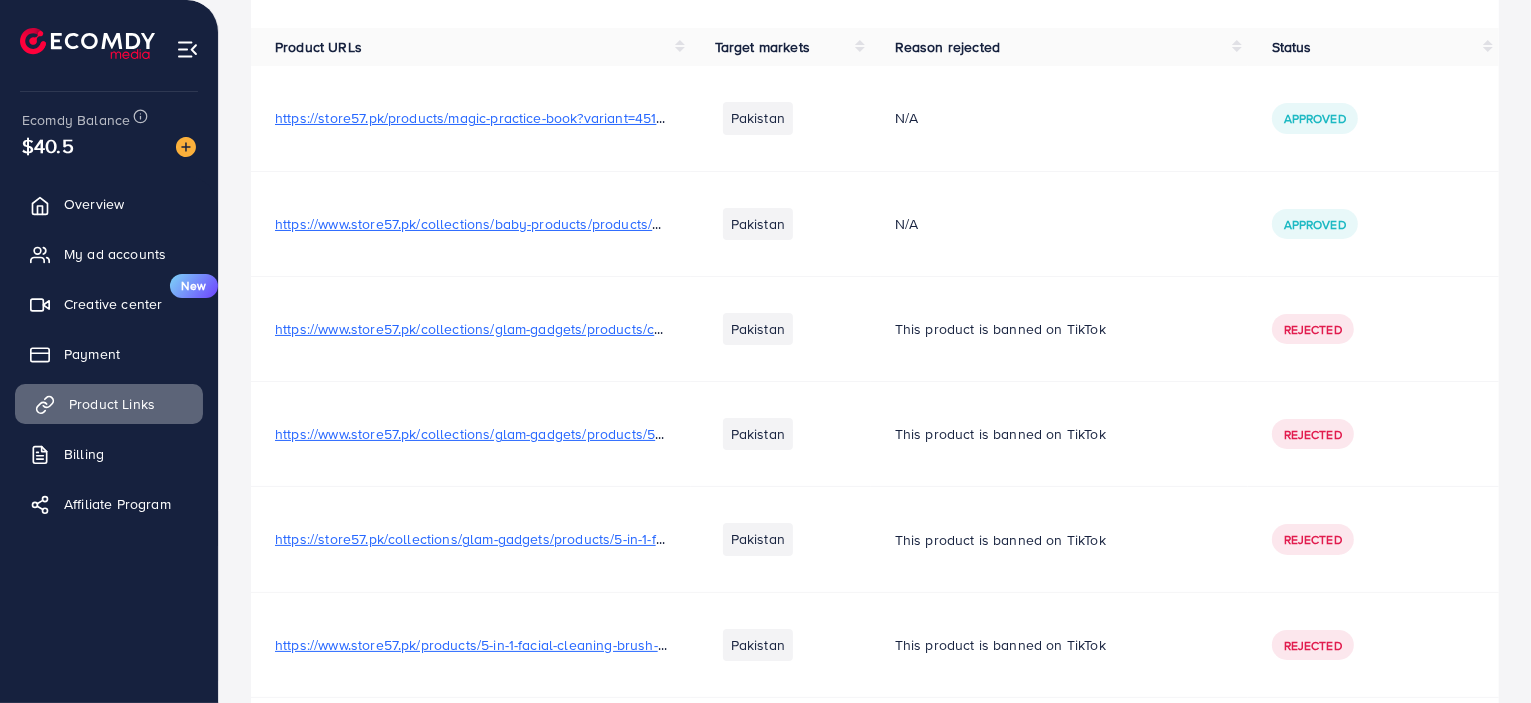 scroll, scrollTop: 0, scrollLeft: 0, axis: both 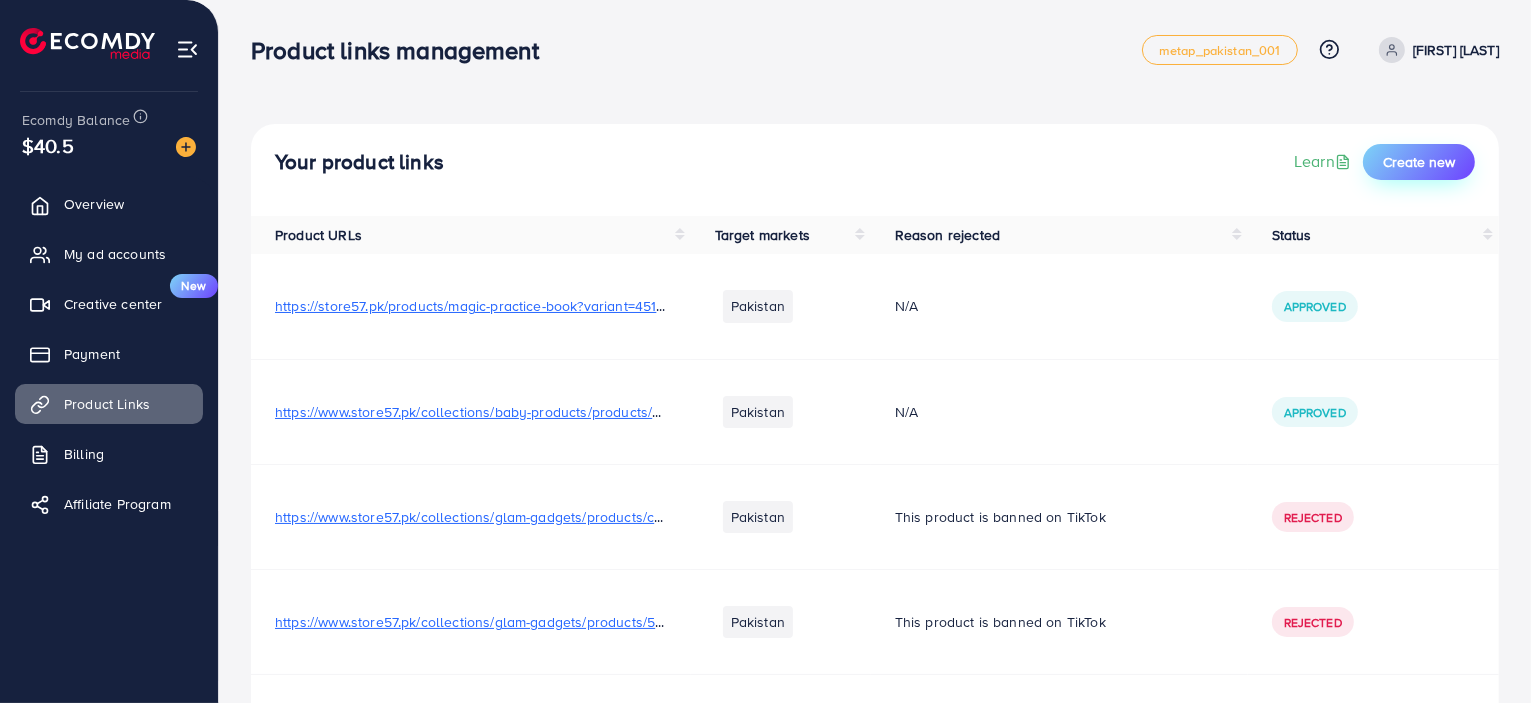 click on "Create new" at bounding box center (1419, 162) 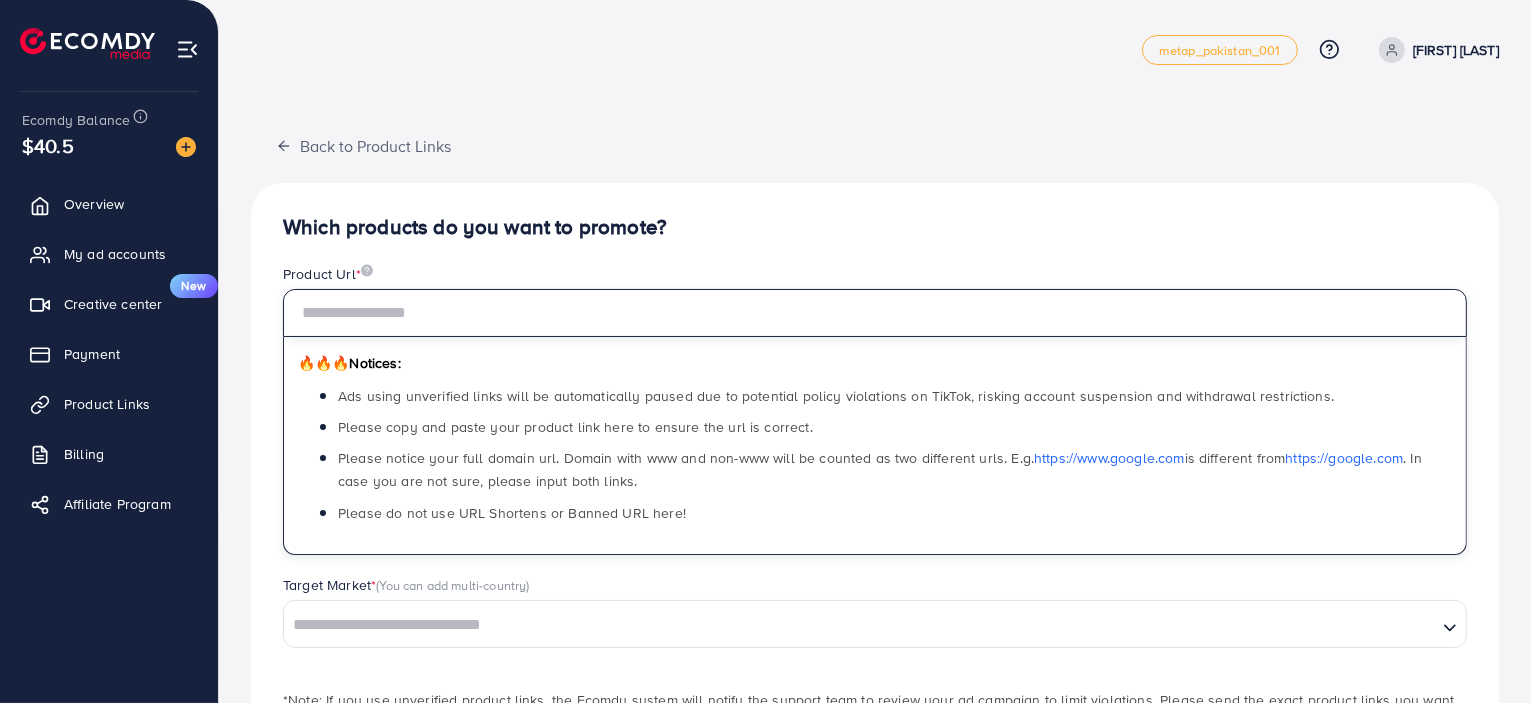 paste on "**********" 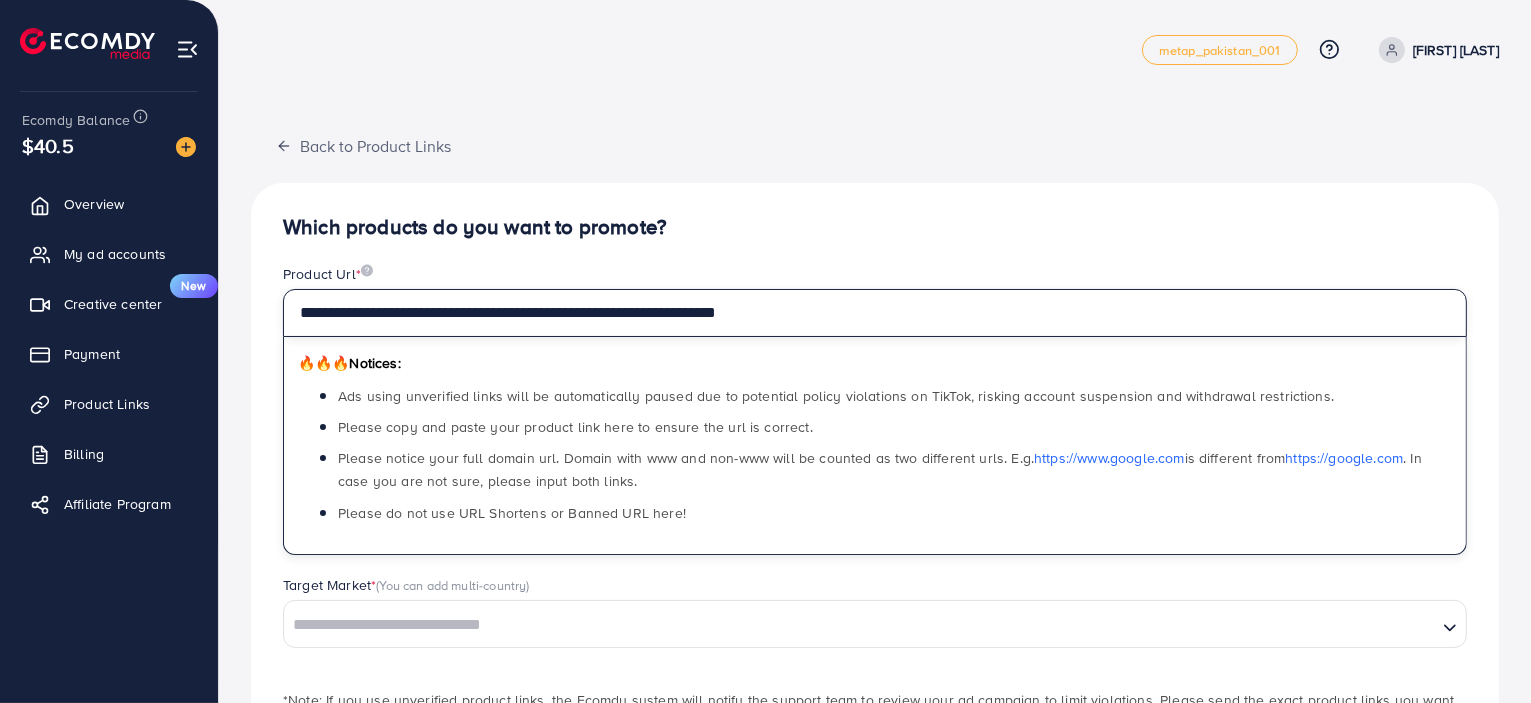 click on "**********" at bounding box center [875, 313] 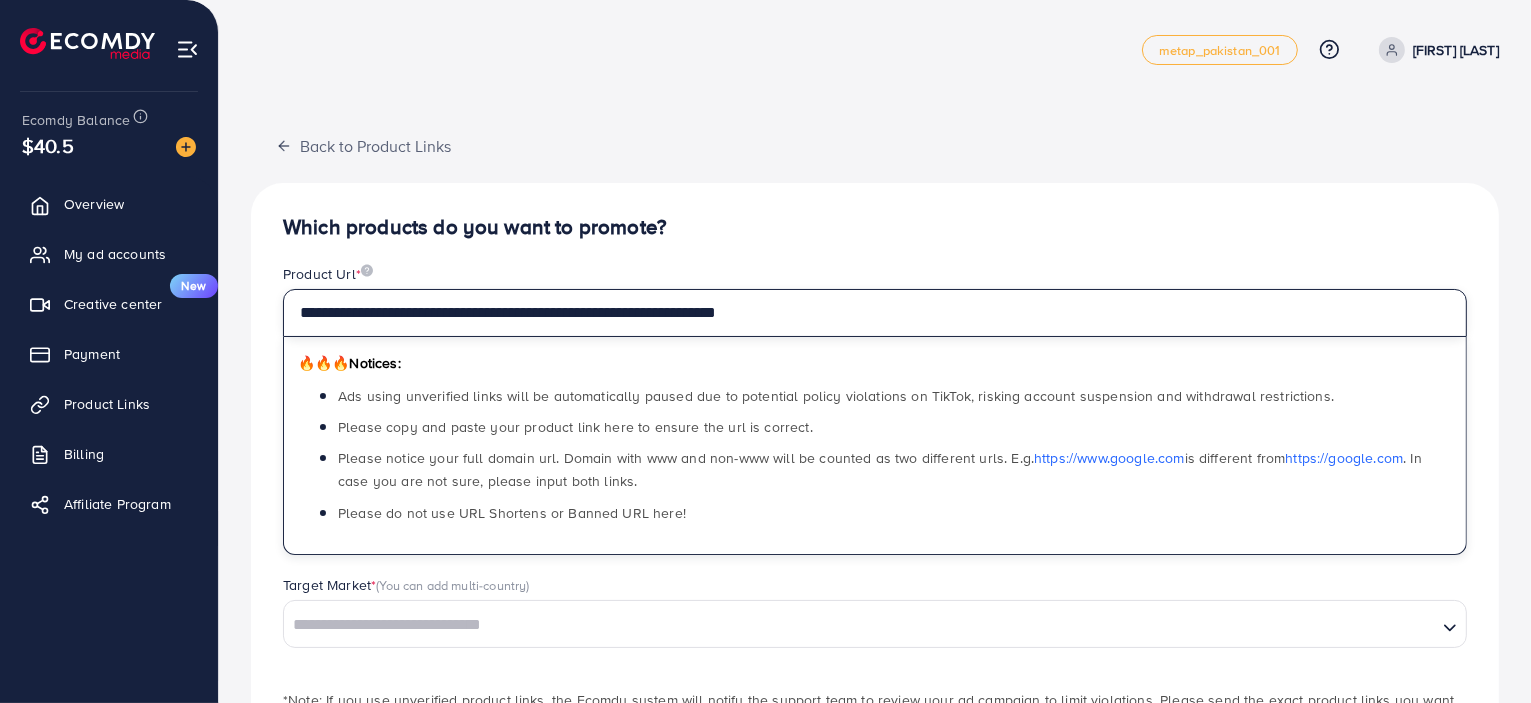scroll, scrollTop: 155, scrollLeft: 0, axis: vertical 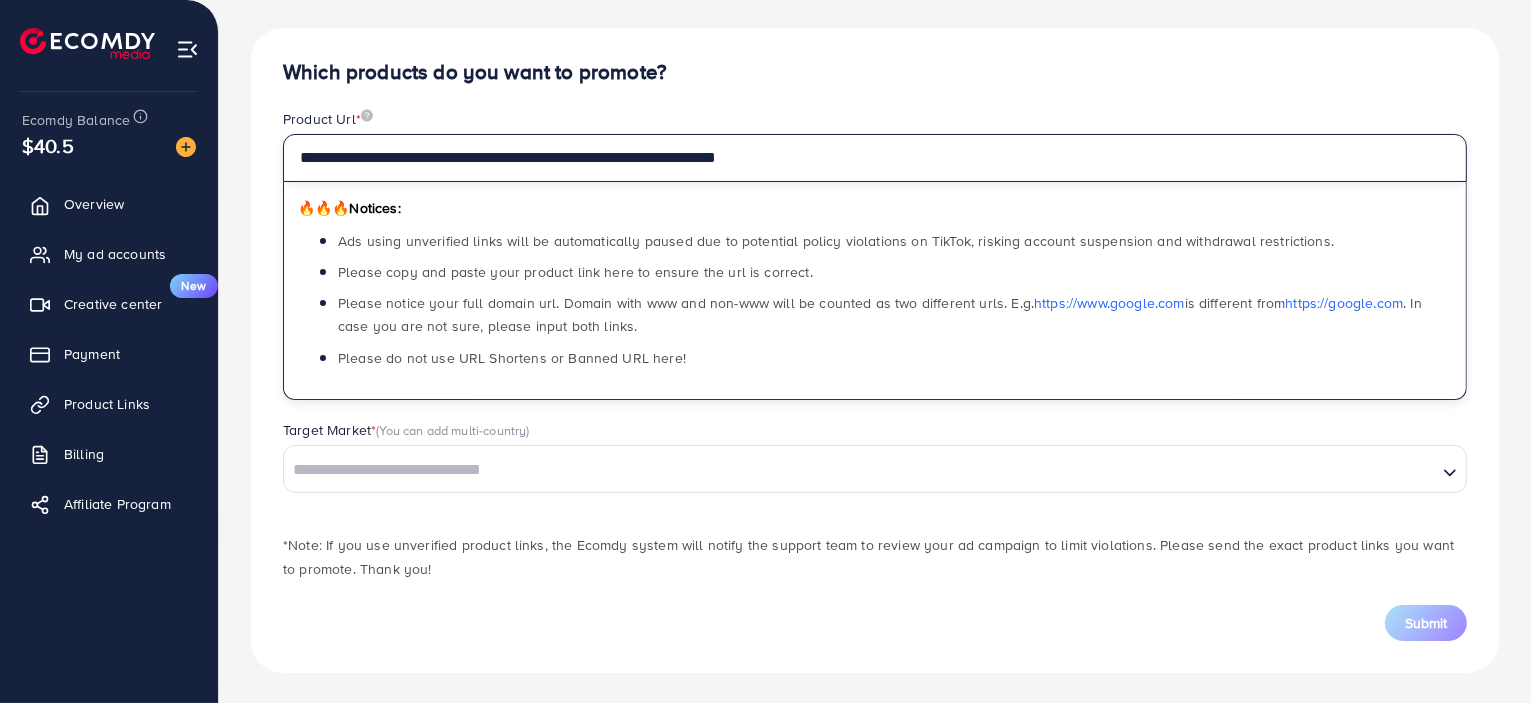 type on "**********" 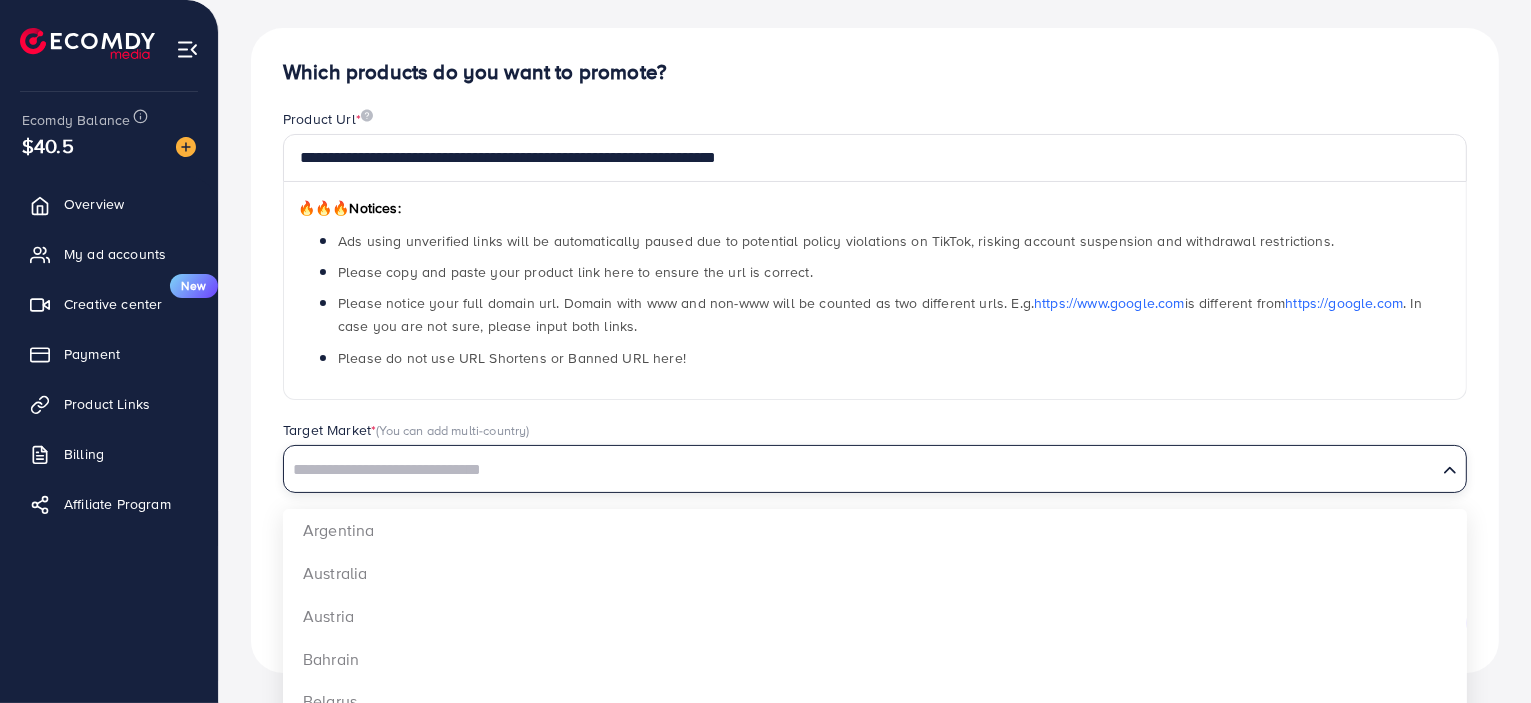 click at bounding box center (860, 470) 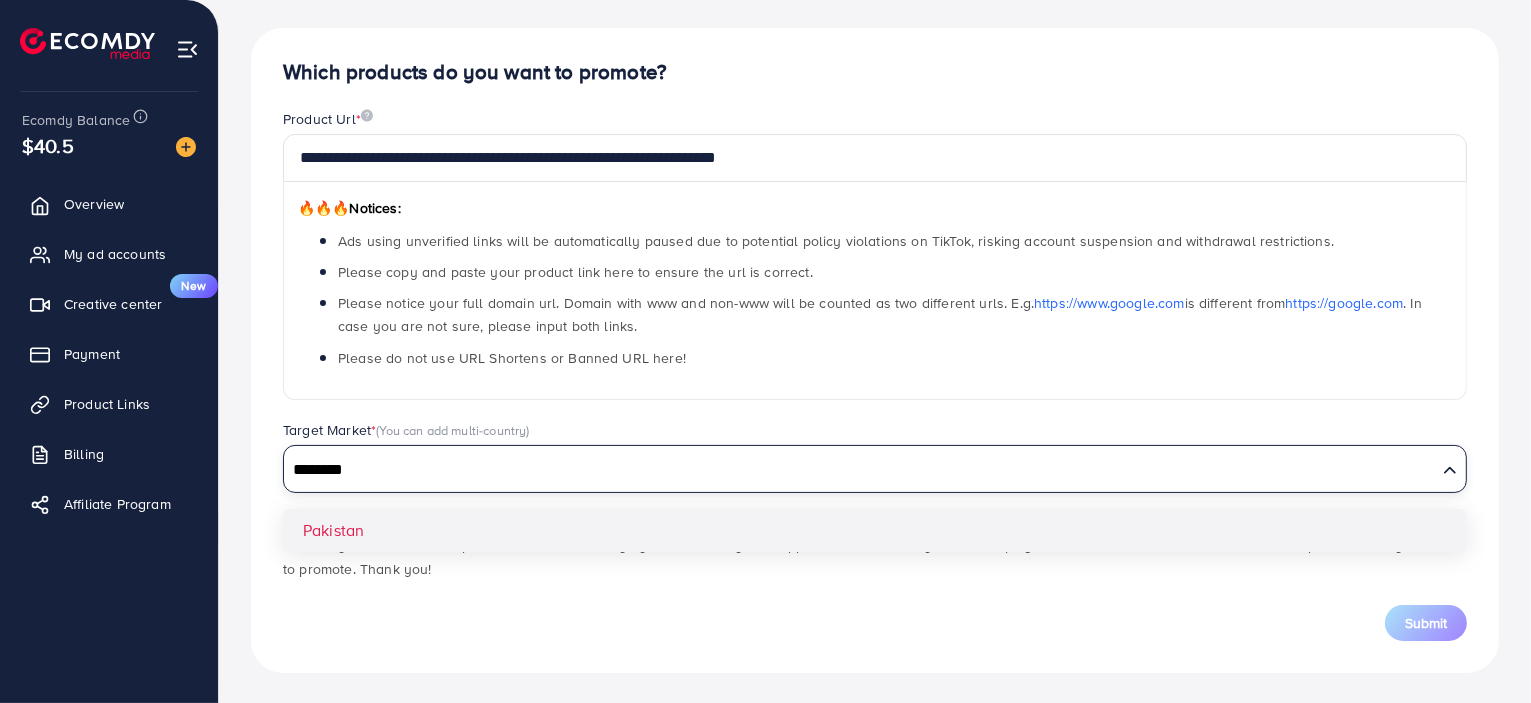 type on "********" 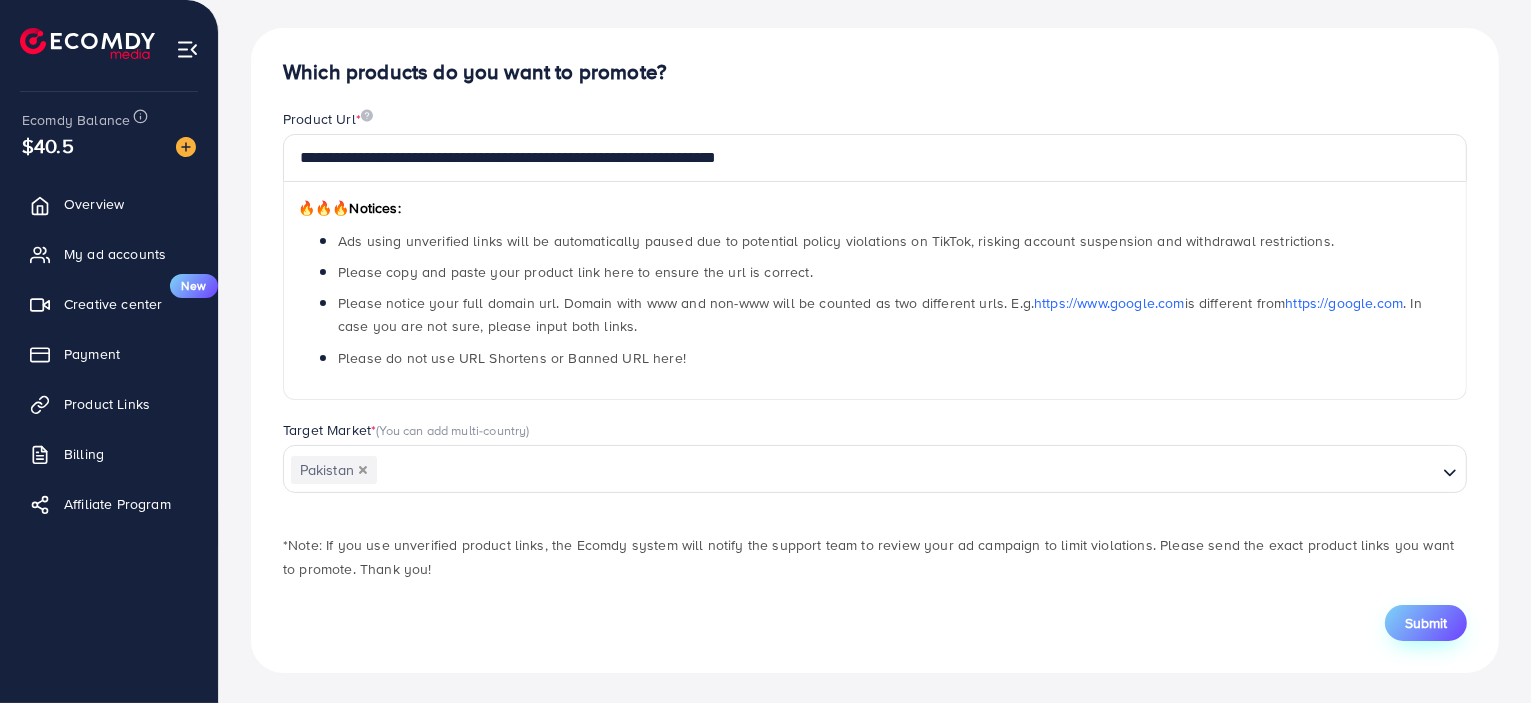click on "Submit" at bounding box center (1426, 623) 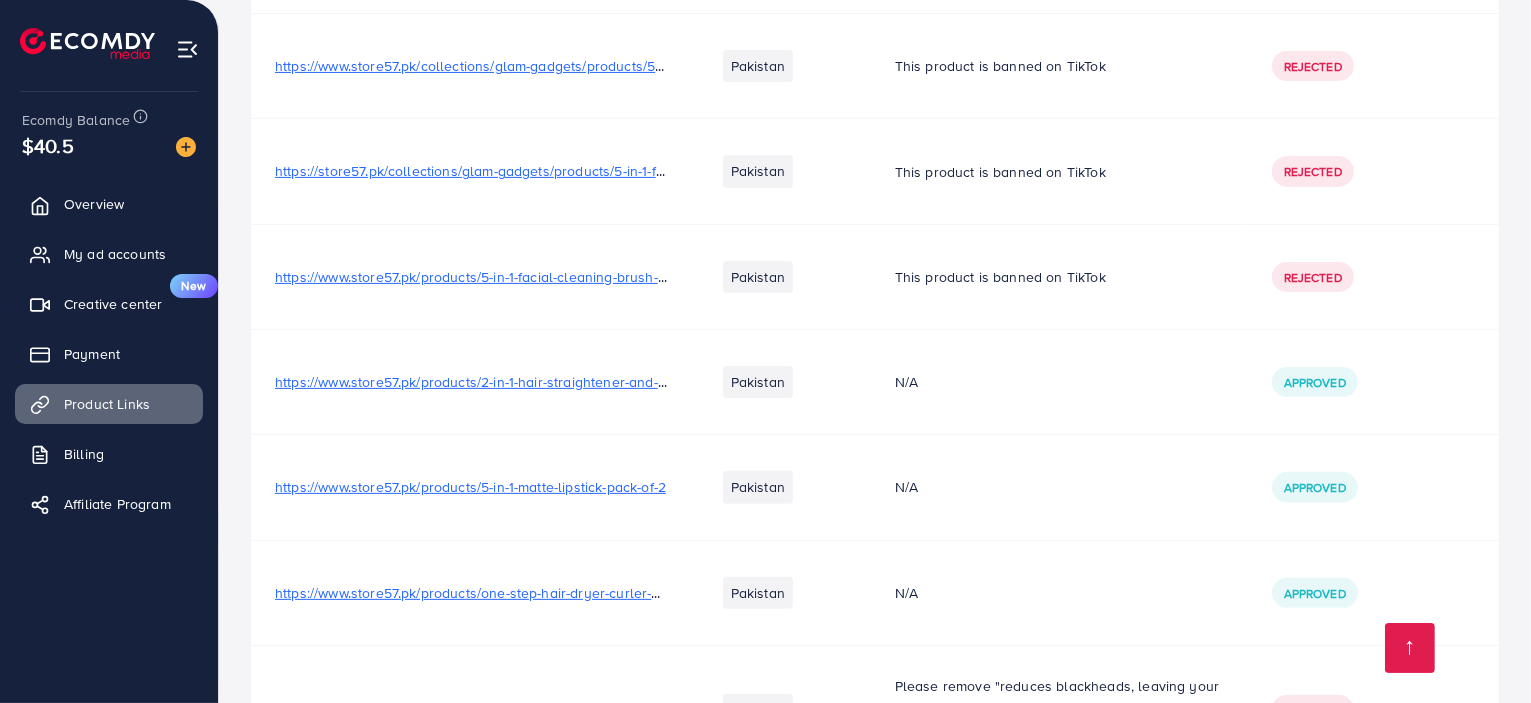 scroll, scrollTop: 0, scrollLeft: 0, axis: both 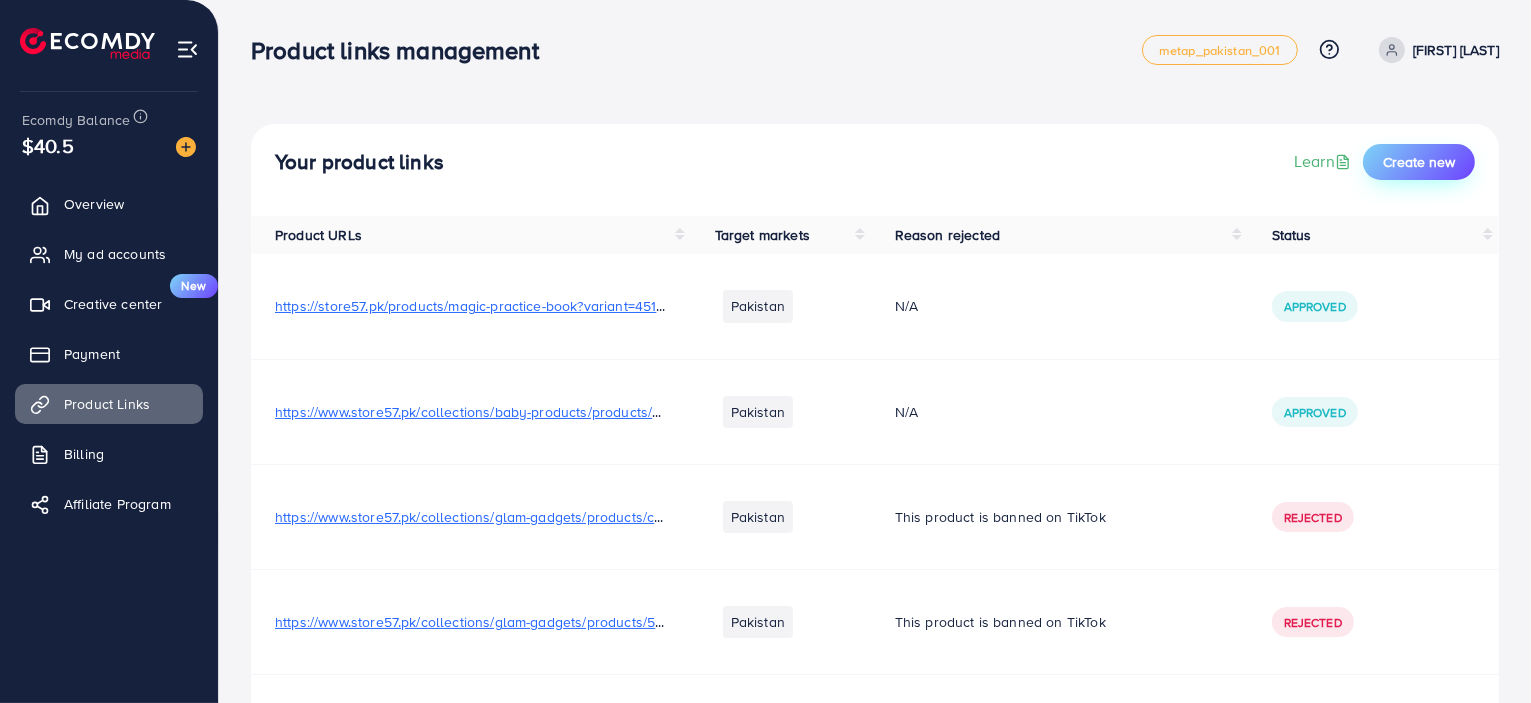 click on "Create new" at bounding box center [1419, 162] 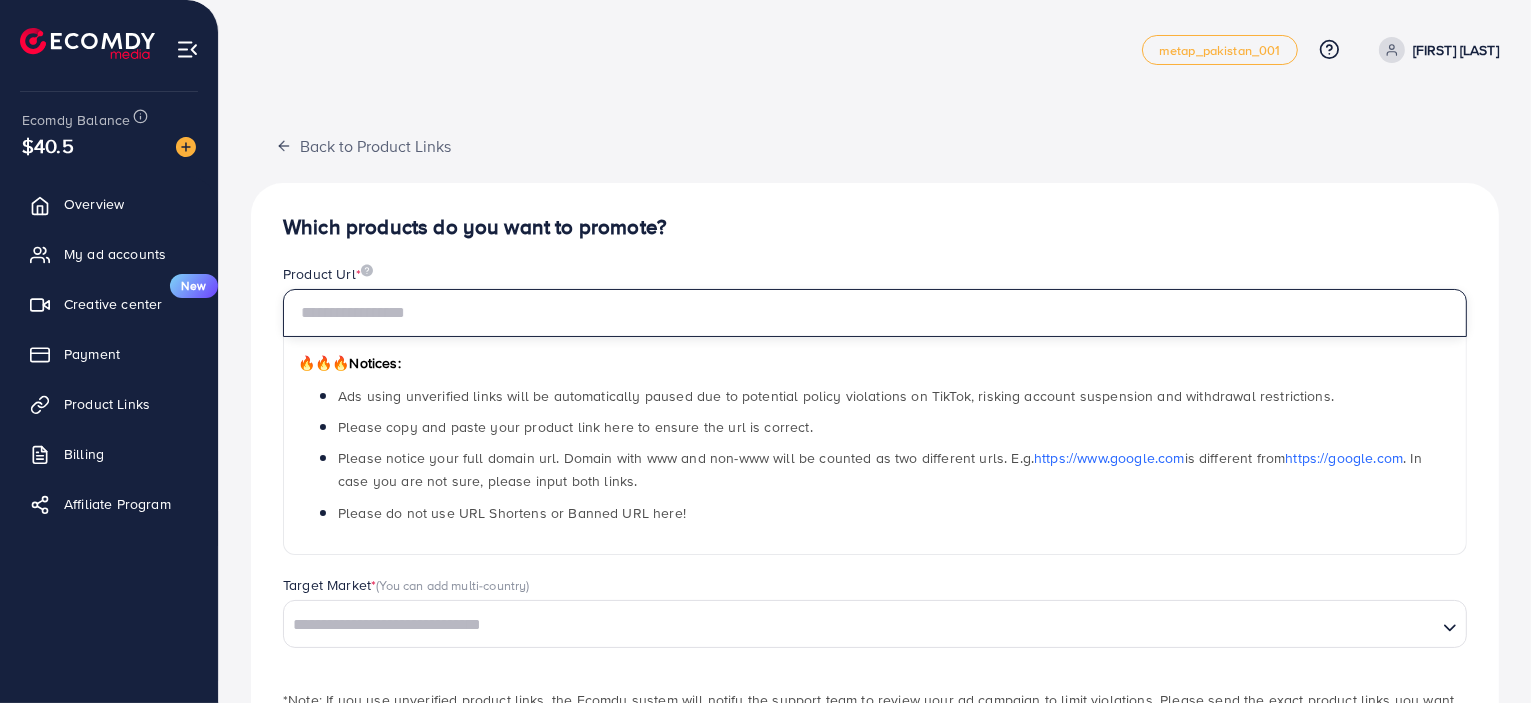 paste on "**********" 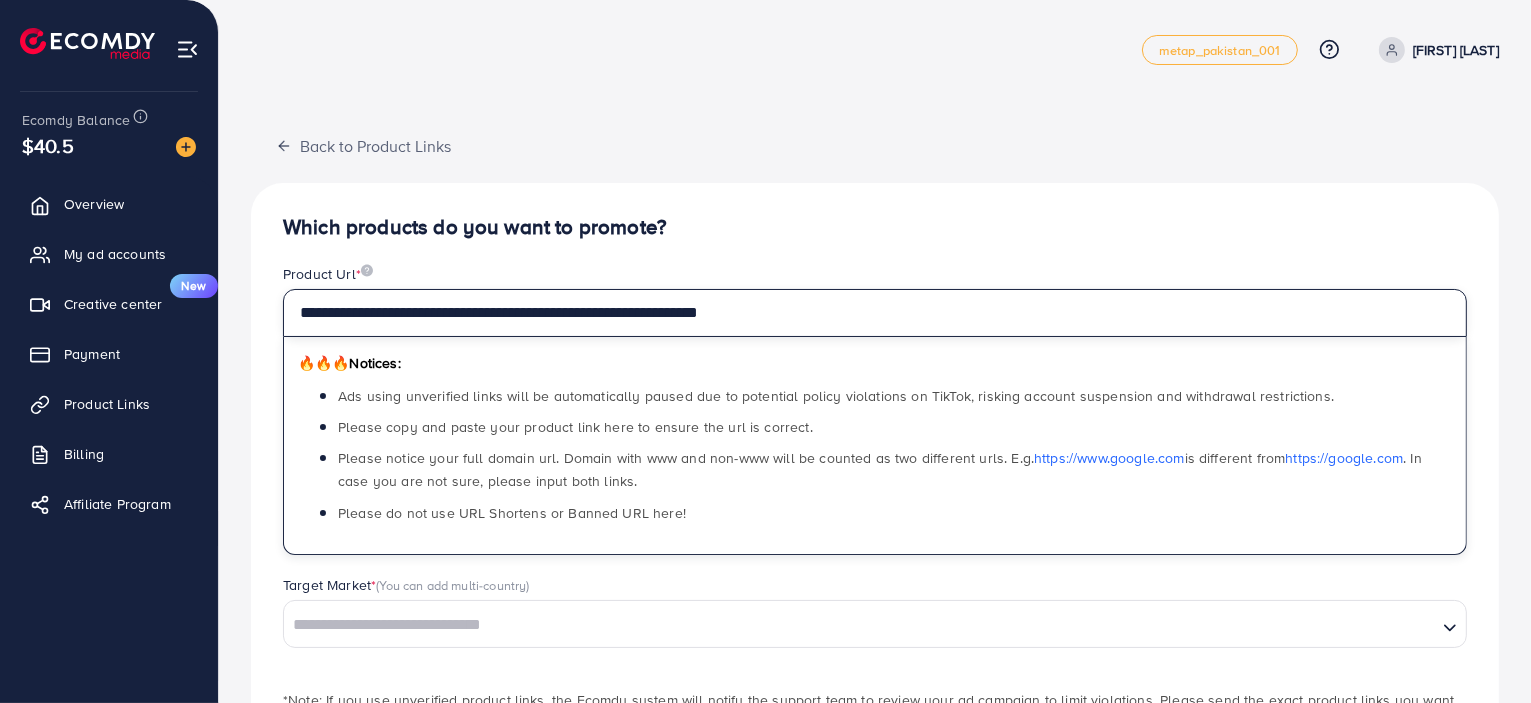 click on "**********" at bounding box center [875, 313] 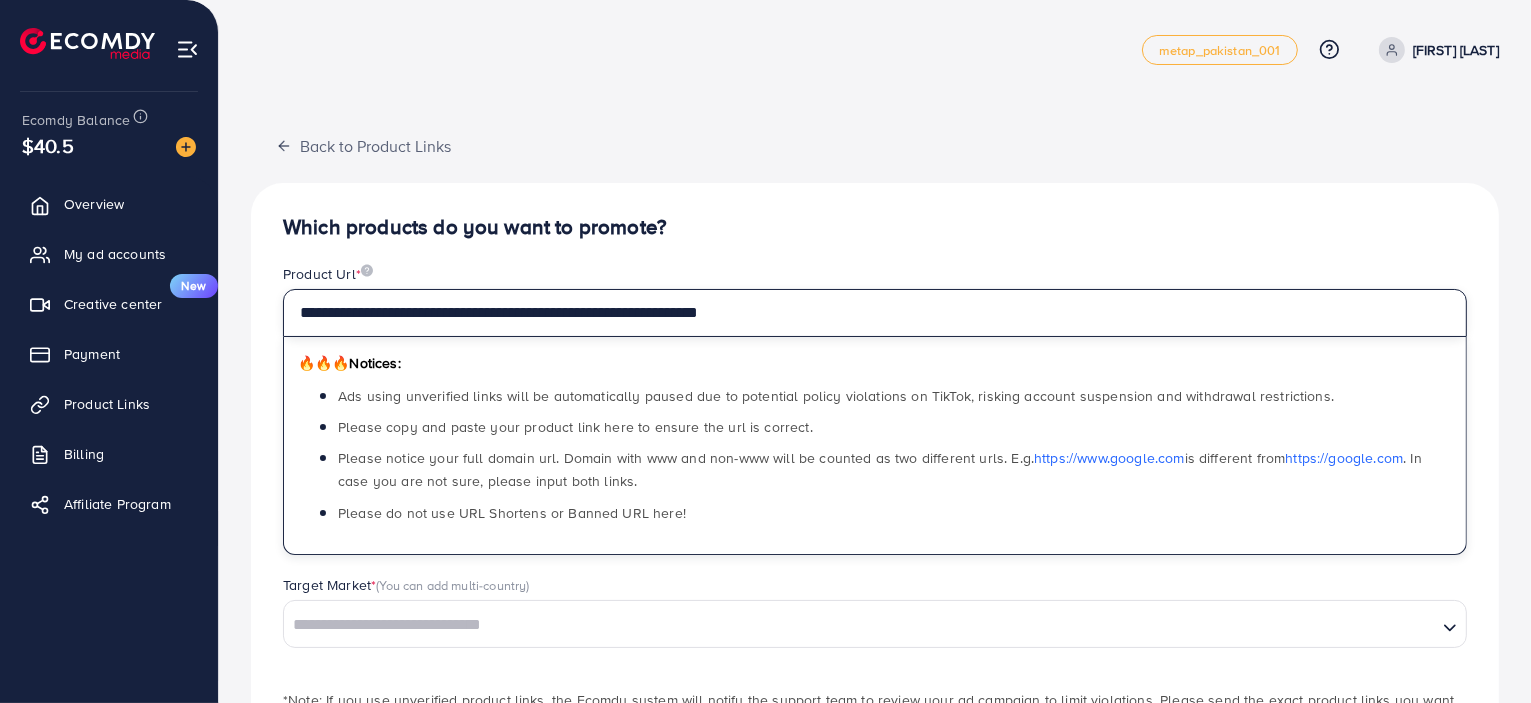 type on "**********" 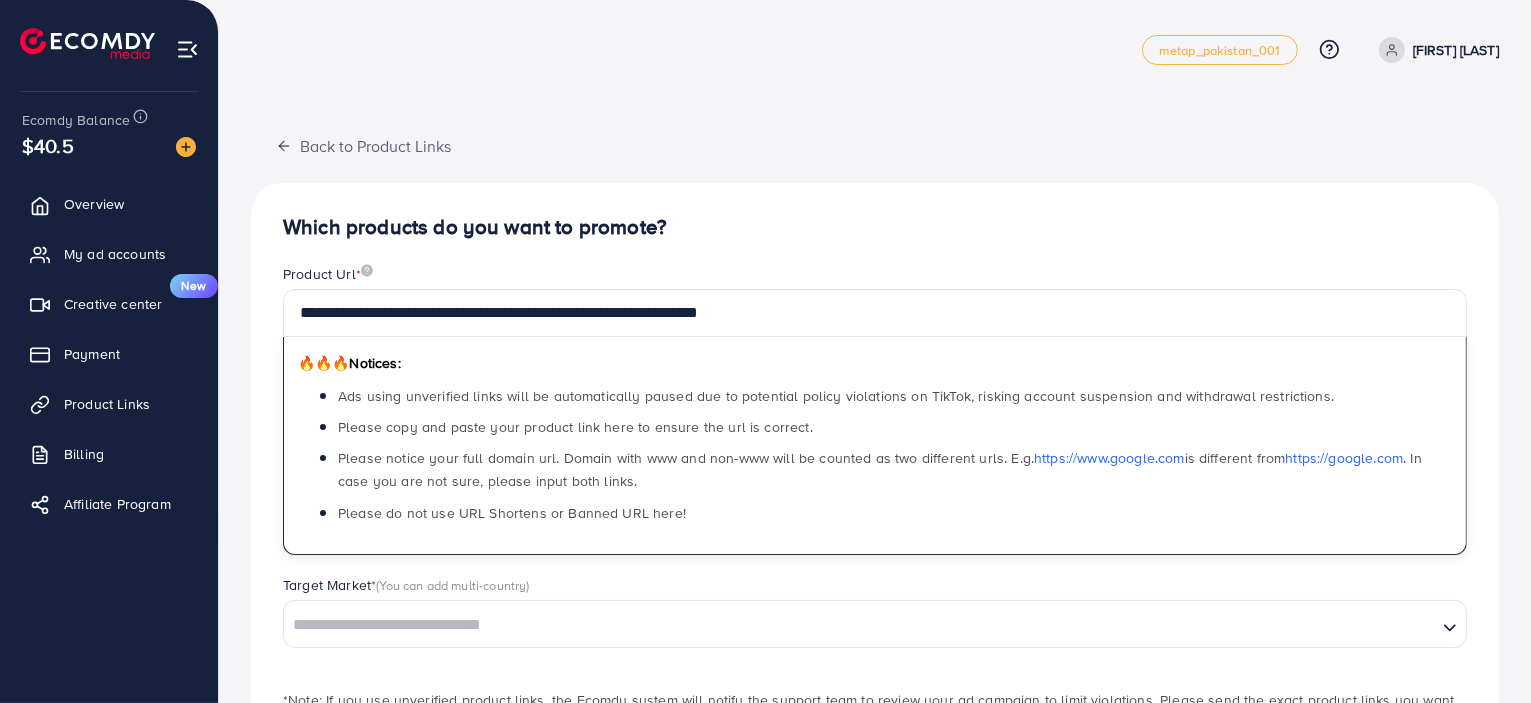 click at bounding box center [860, 625] 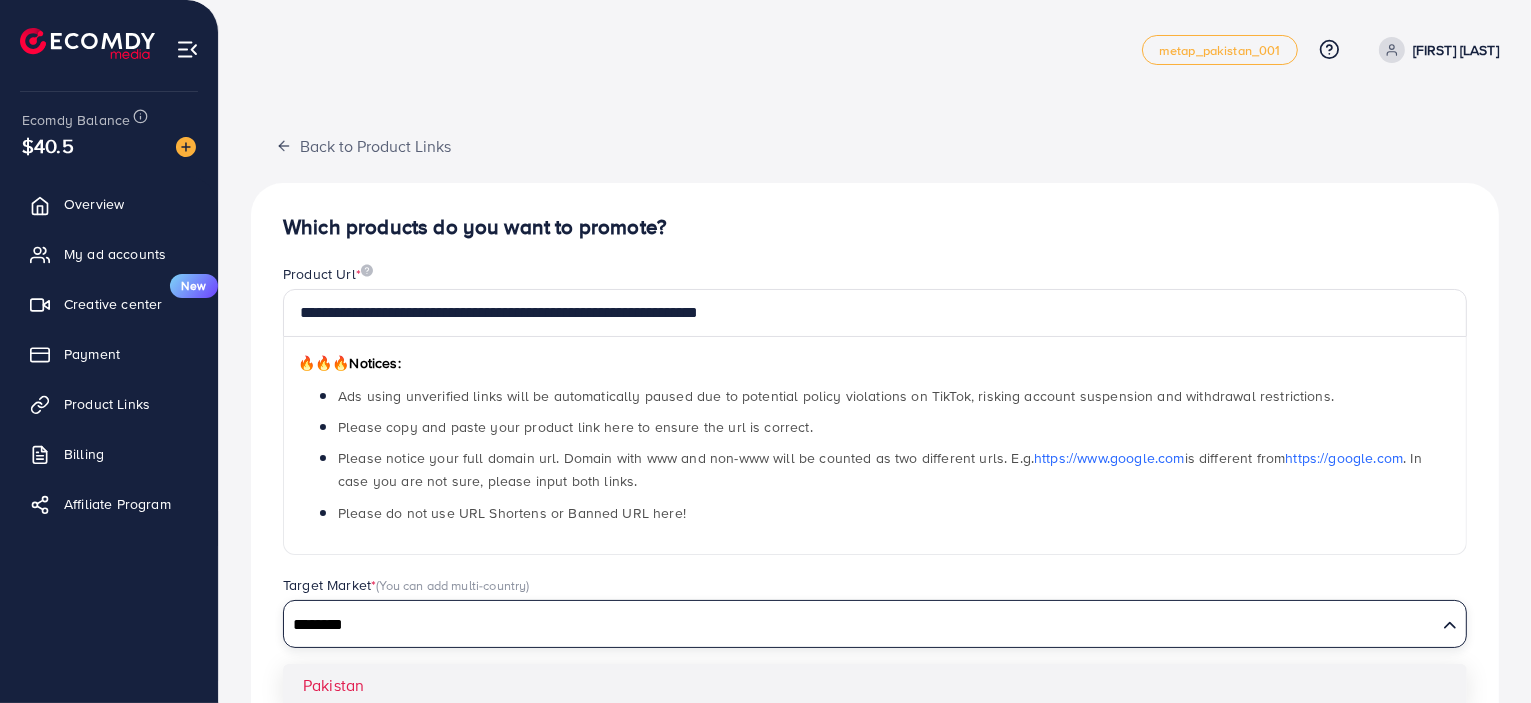 type on "********" 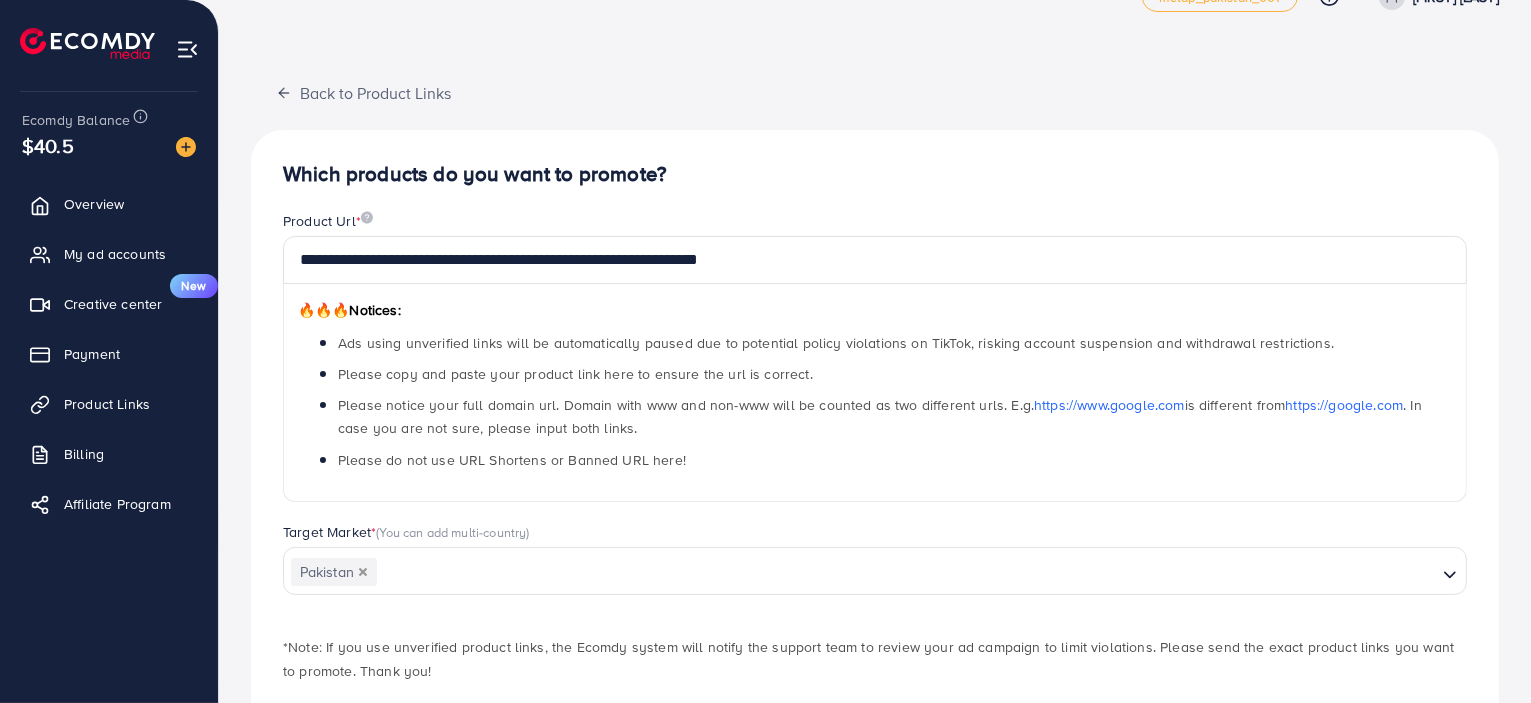 scroll, scrollTop: 145, scrollLeft: 0, axis: vertical 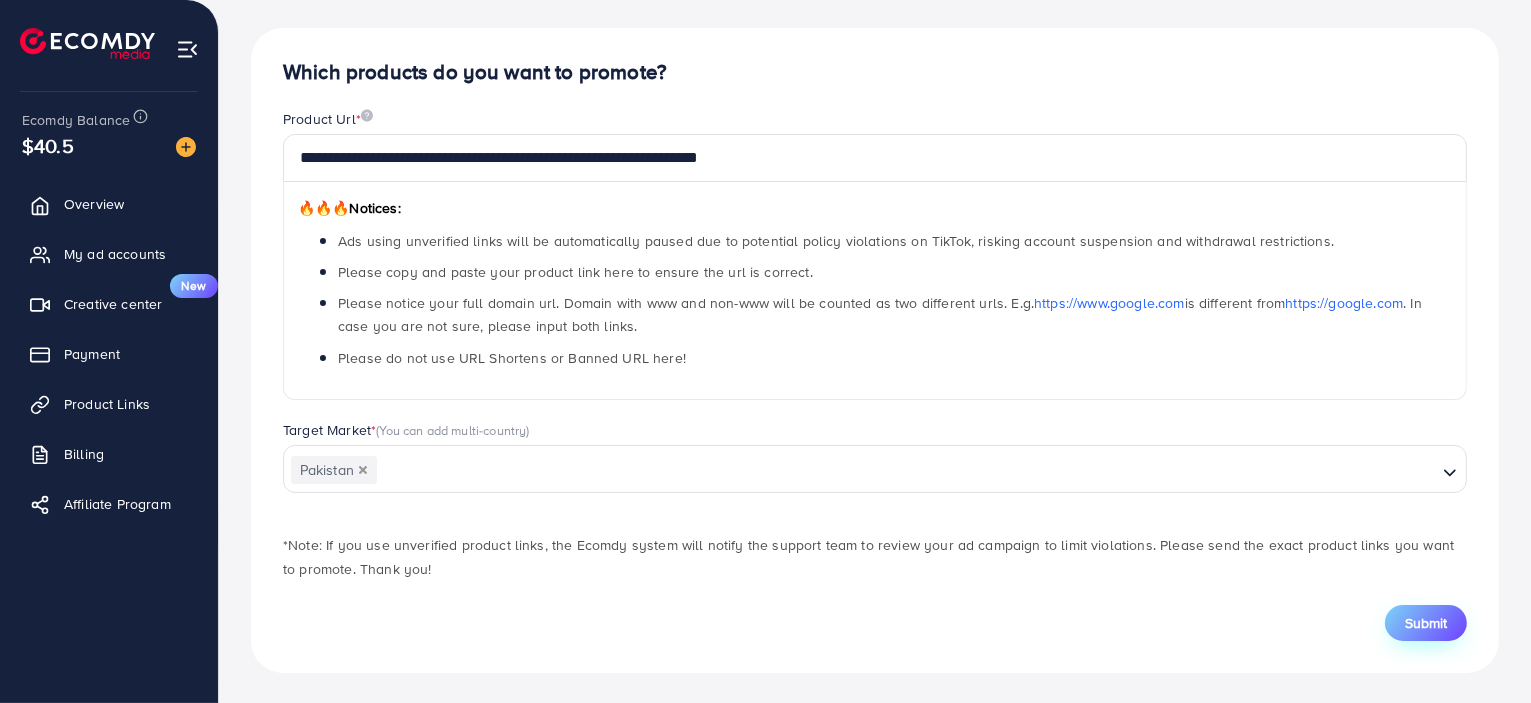 click on "Submit" at bounding box center [1426, 623] 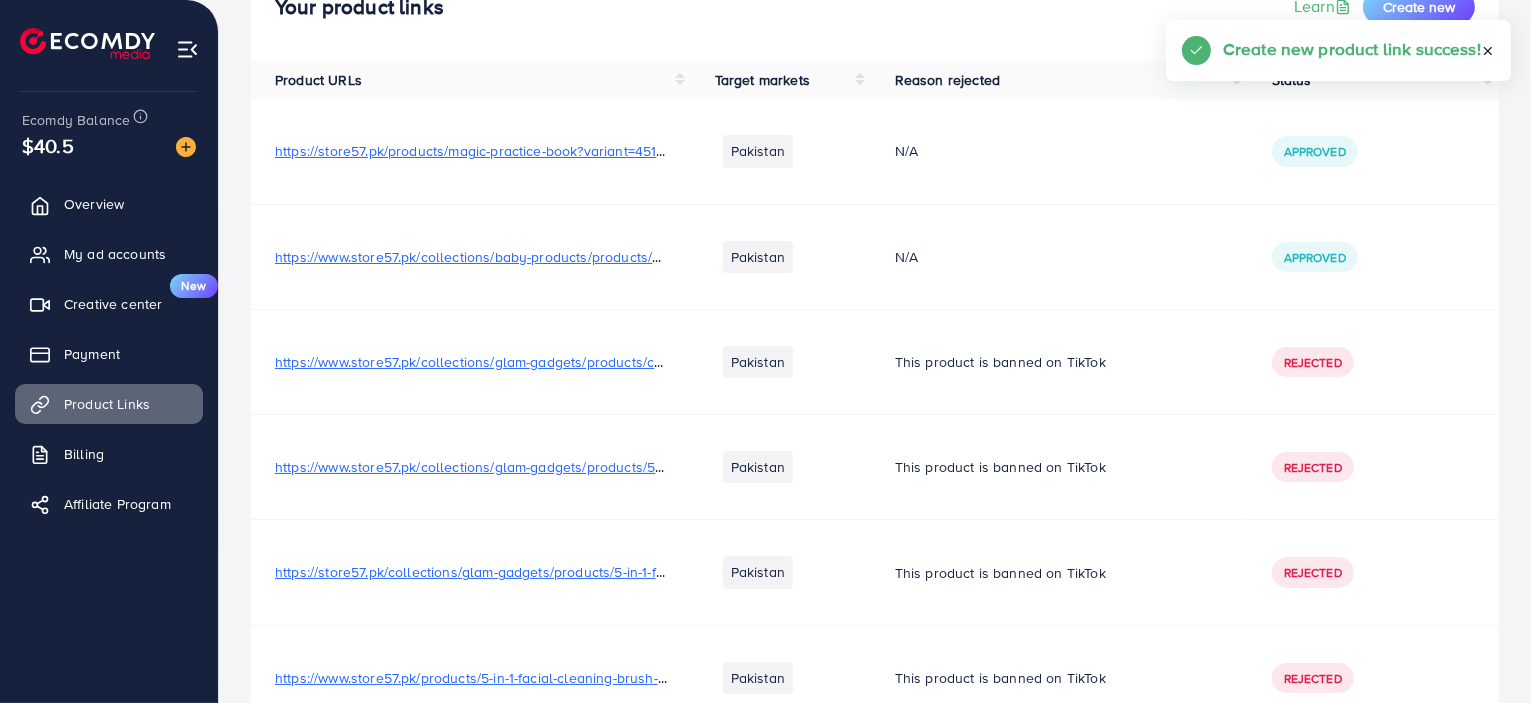 scroll, scrollTop: 0, scrollLeft: 0, axis: both 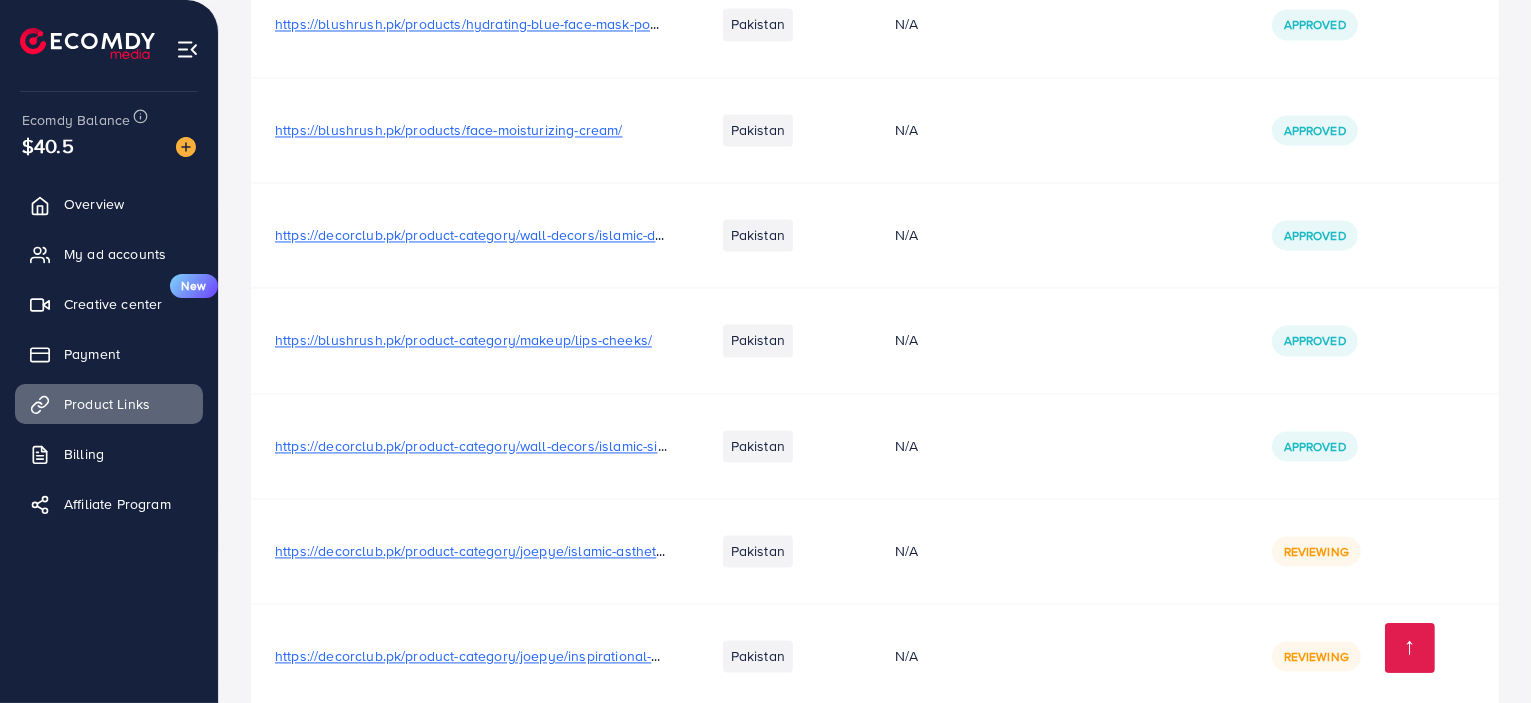 click on "https://decorclub.pk/product-category/joepye/inspirational-decors/" at bounding box center [487, 656] 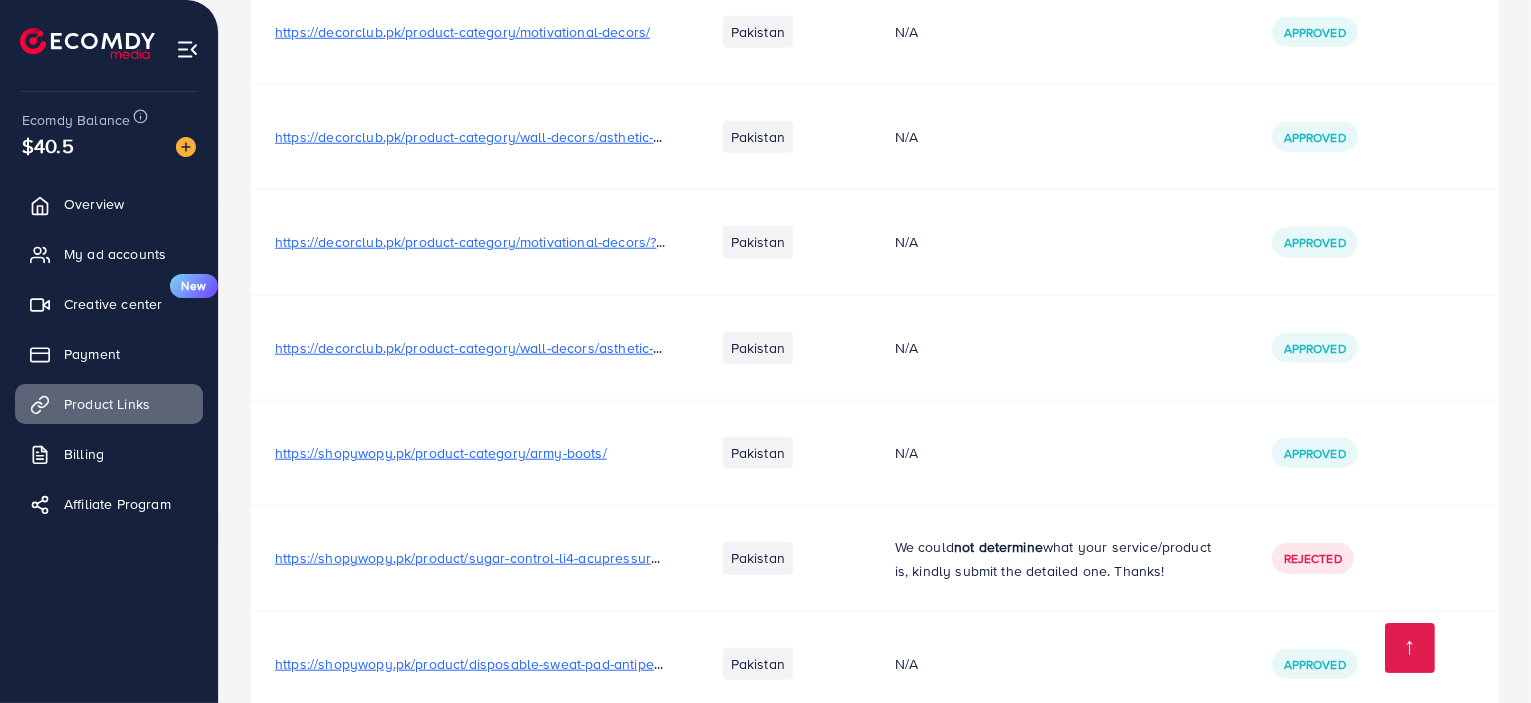 scroll, scrollTop: 24827, scrollLeft: 0, axis: vertical 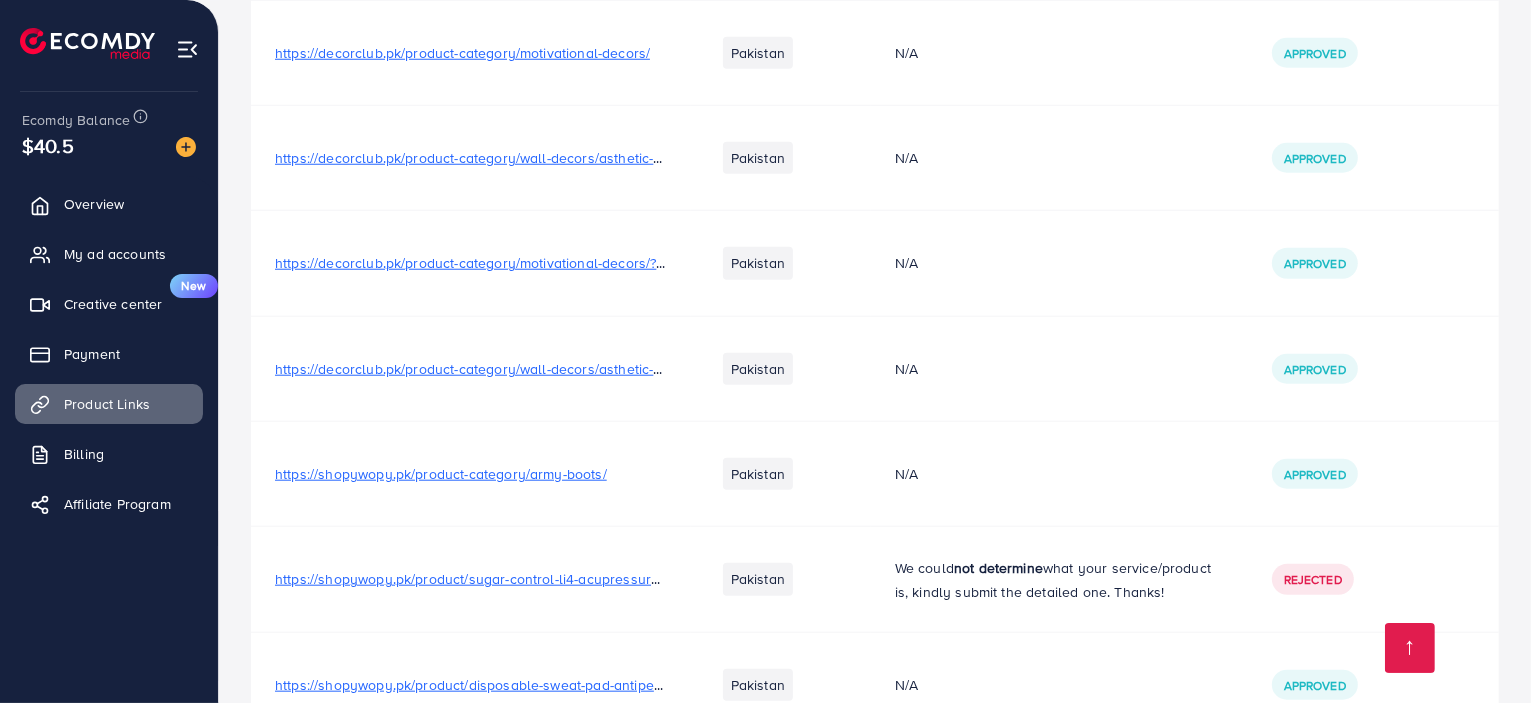 click on "https://shopywopy.pk/product/sugar-control-li4-acupressure-point-clip-wearable-3304366/" at bounding box center [564, 579] 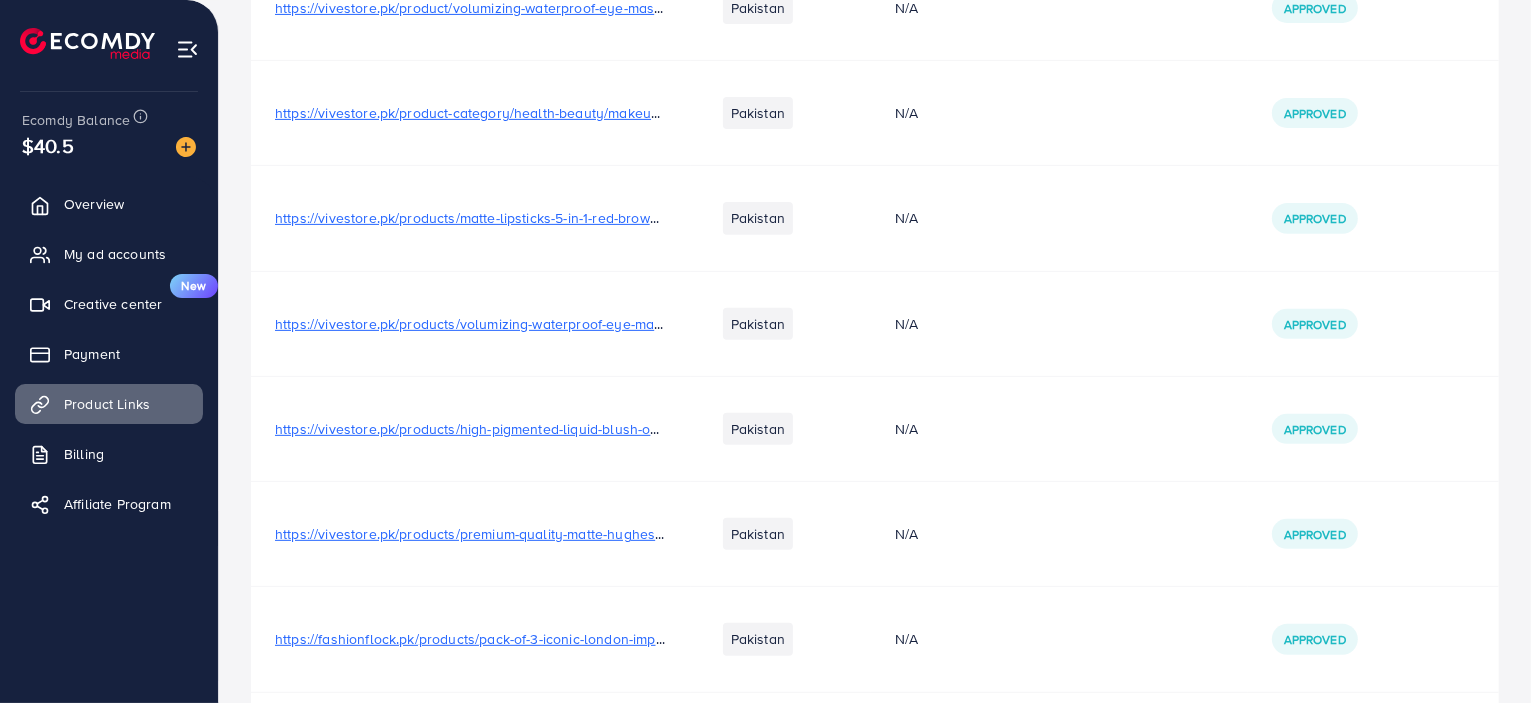 scroll, scrollTop: 0, scrollLeft: 0, axis: both 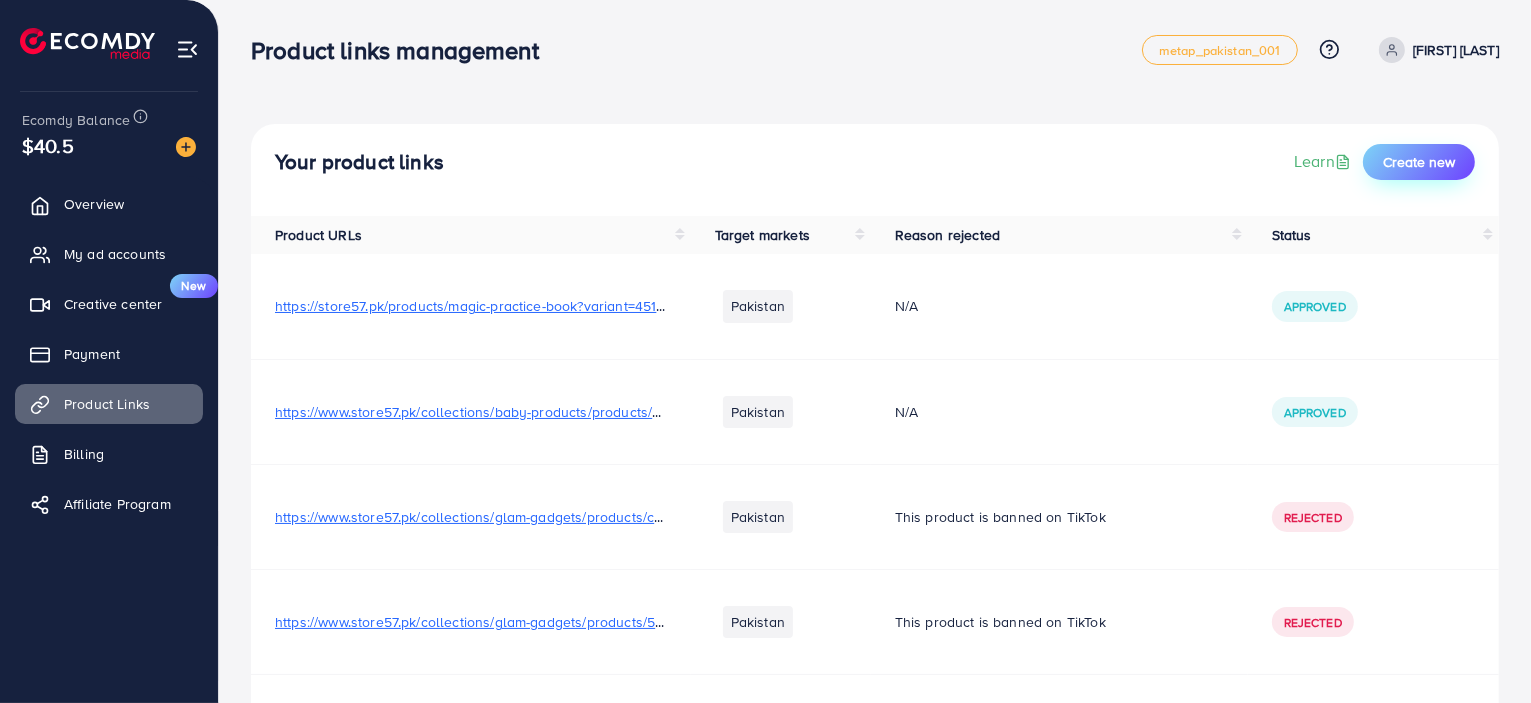 click on "Create new" at bounding box center (1419, 162) 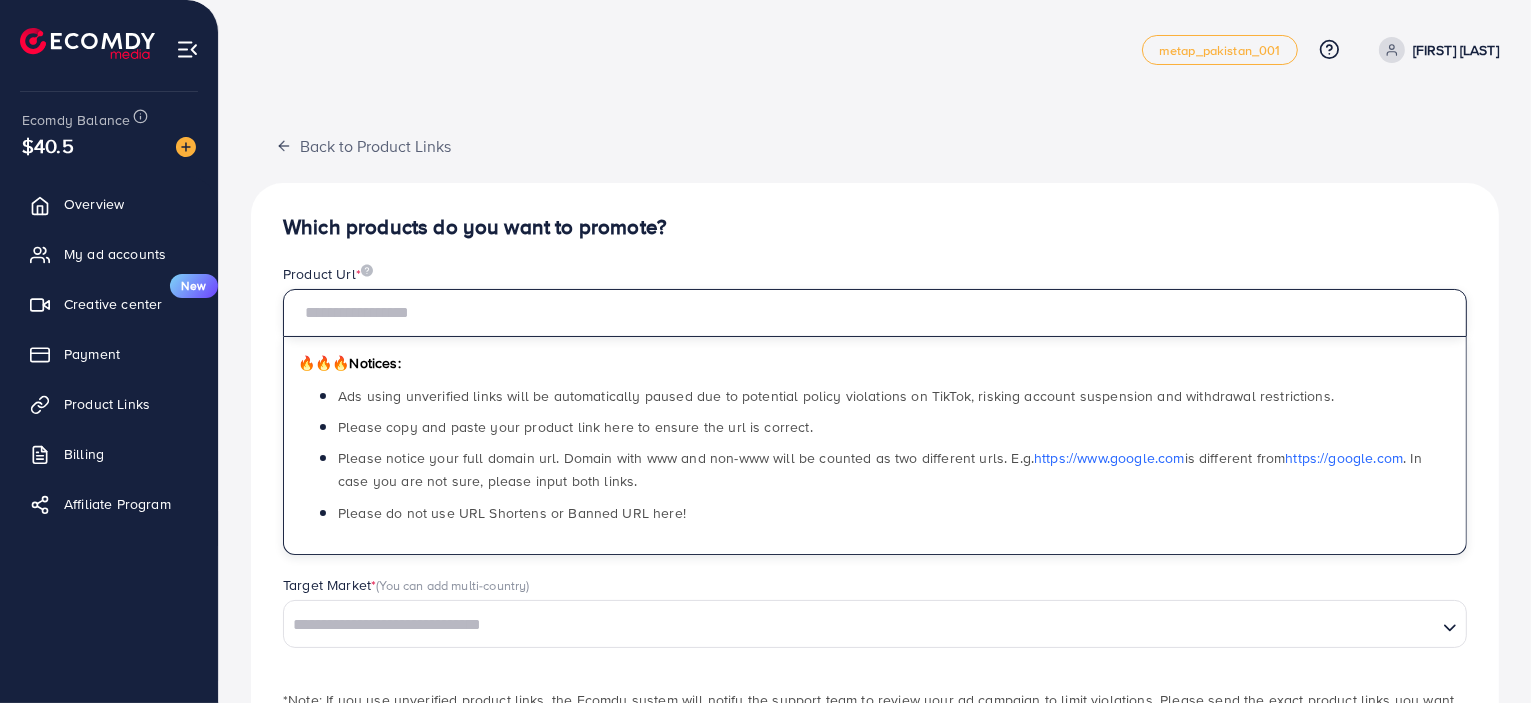 click at bounding box center [875, 313] 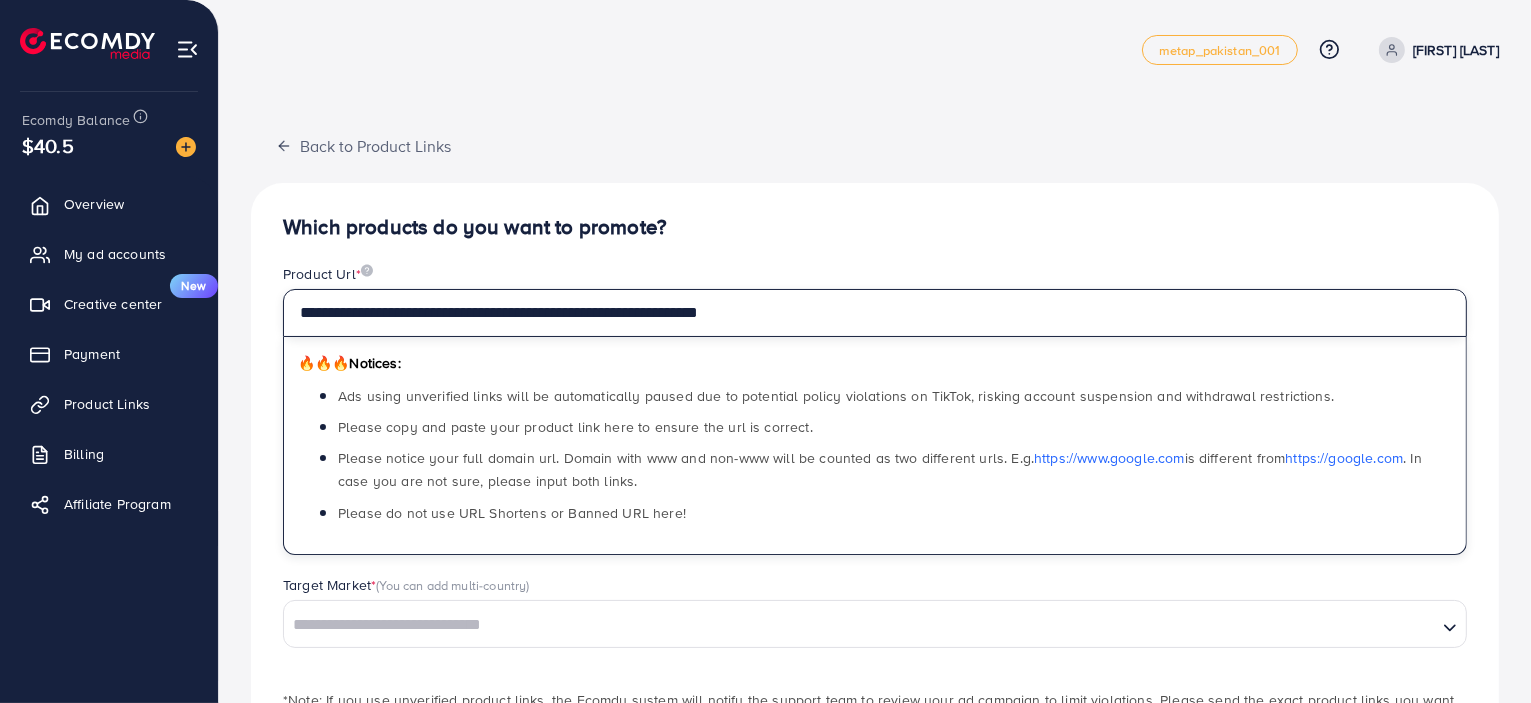 scroll, scrollTop: 155, scrollLeft: 0, axis: vertical 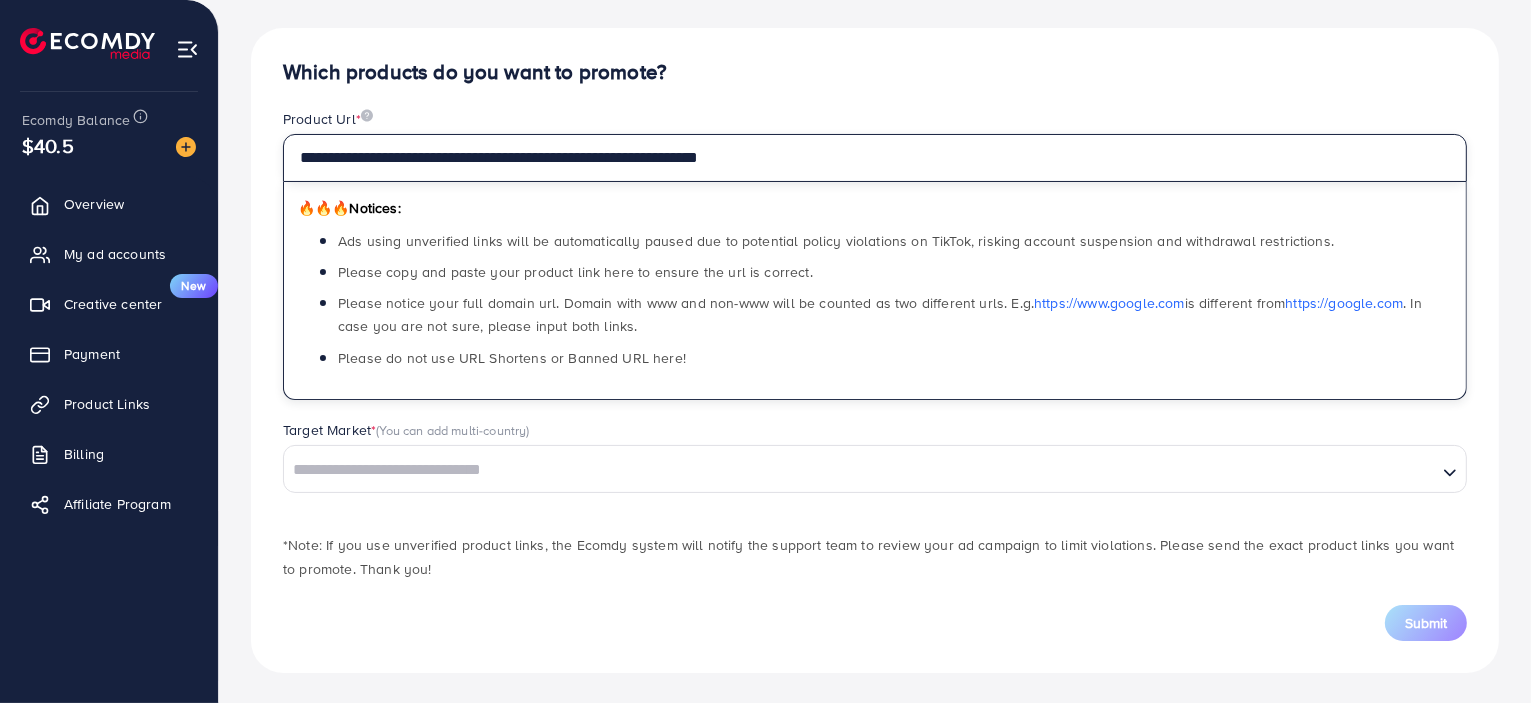 type on "**********" 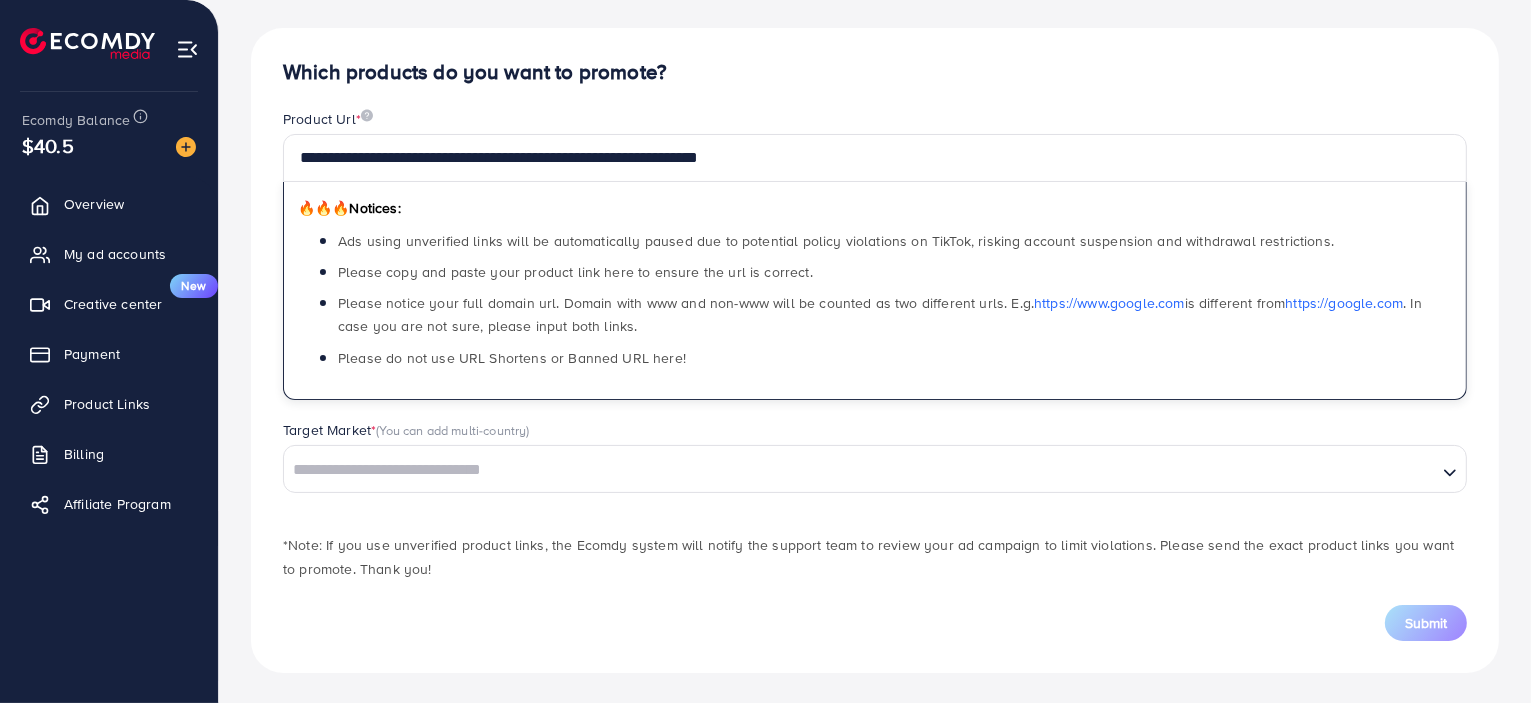 click at bounding box center [860, 468] 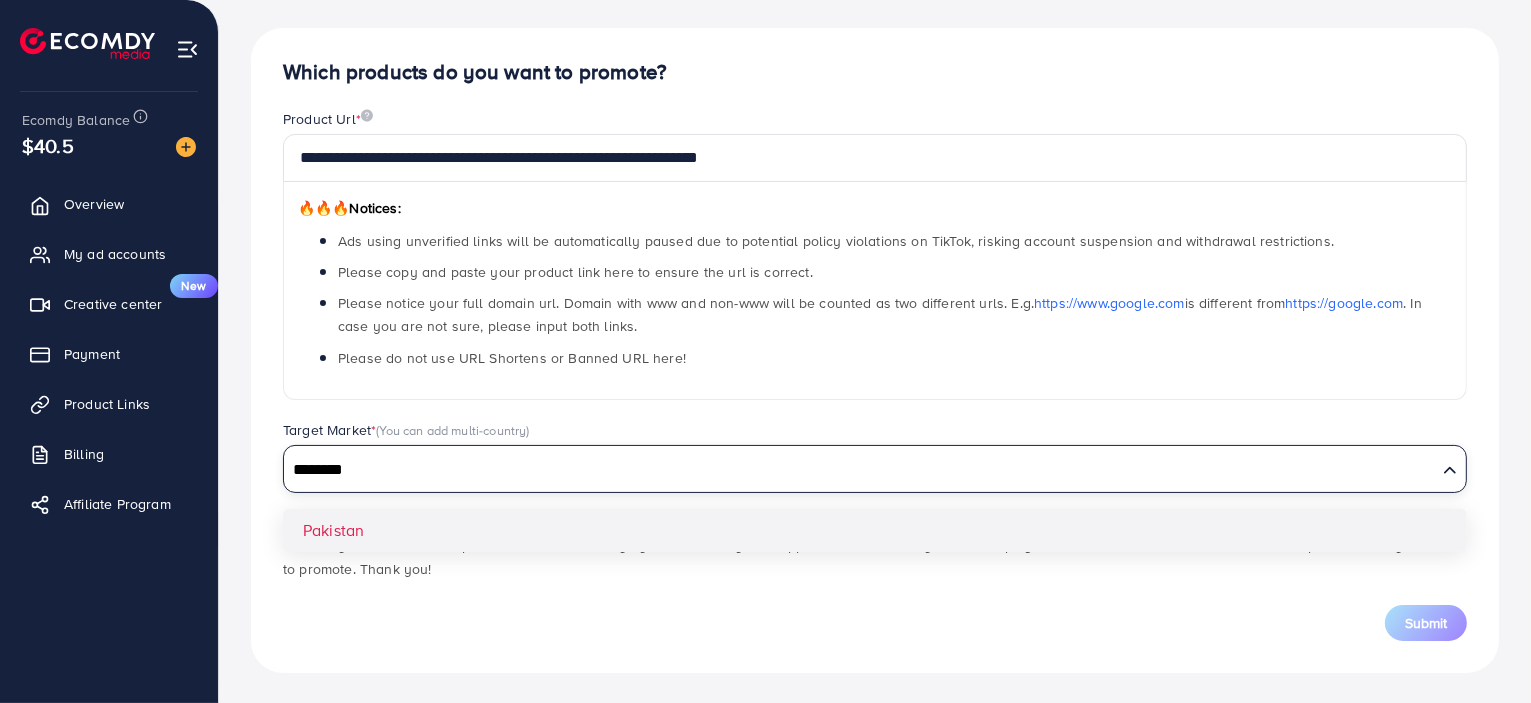 type on "********" 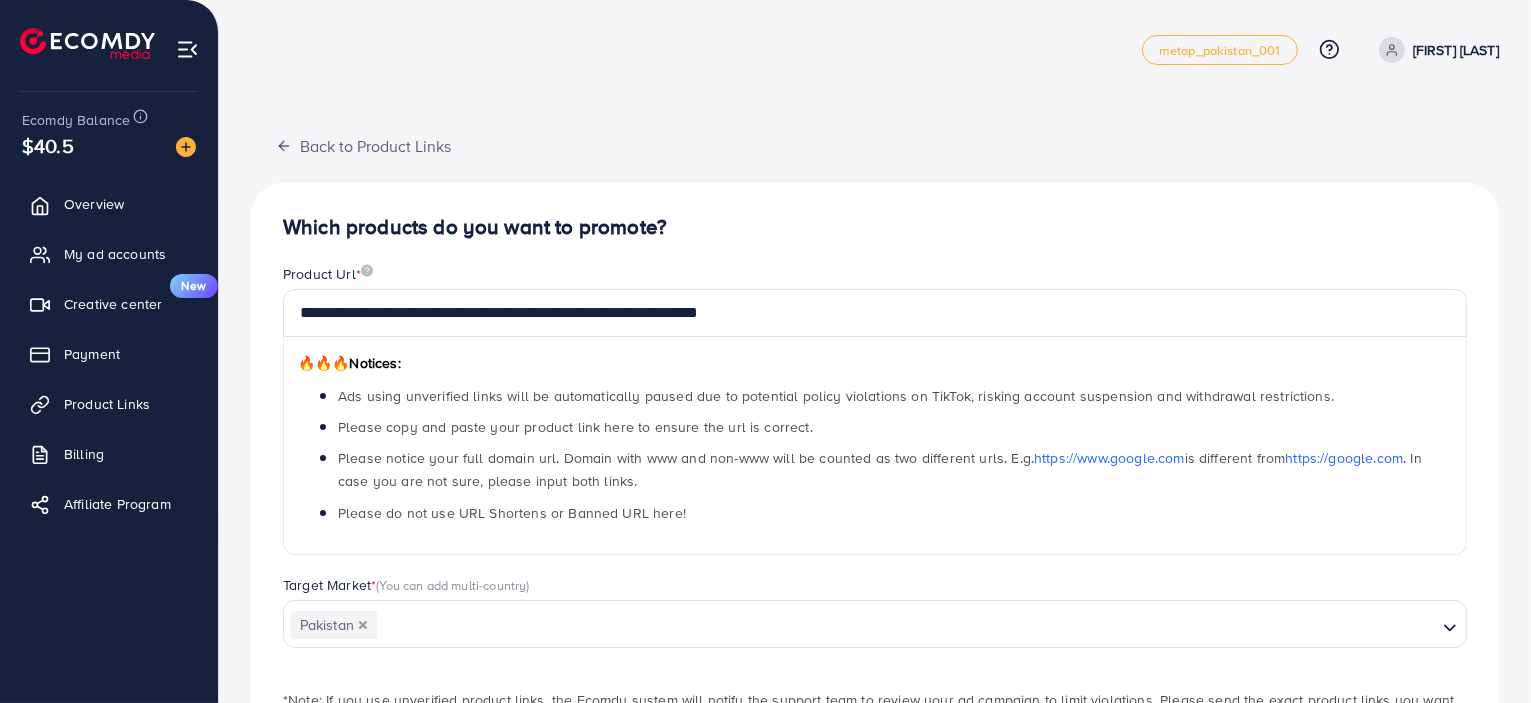 scroll, scrollTop: 155, scrollLeft: 0, axis: vertical 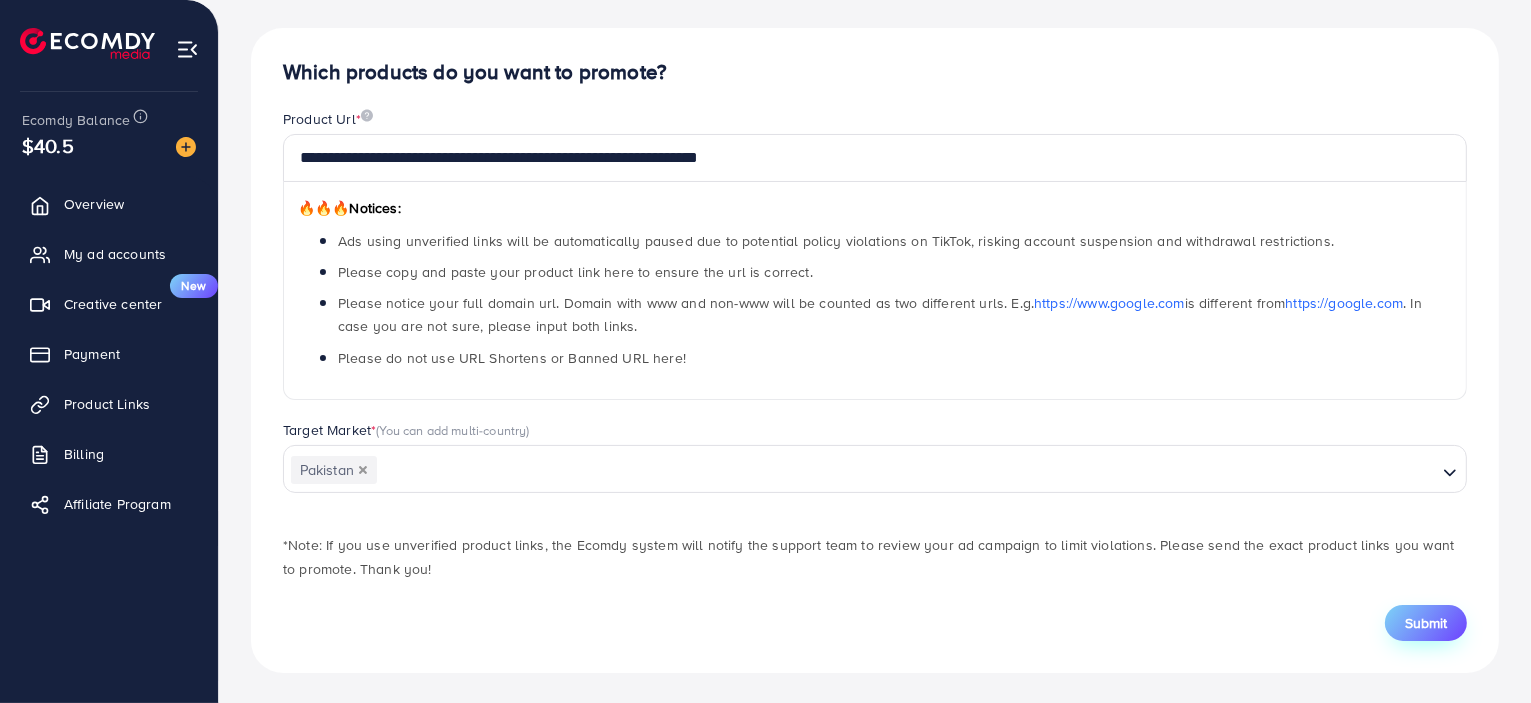 click on "Submit" at bounding box center (1426, 623) 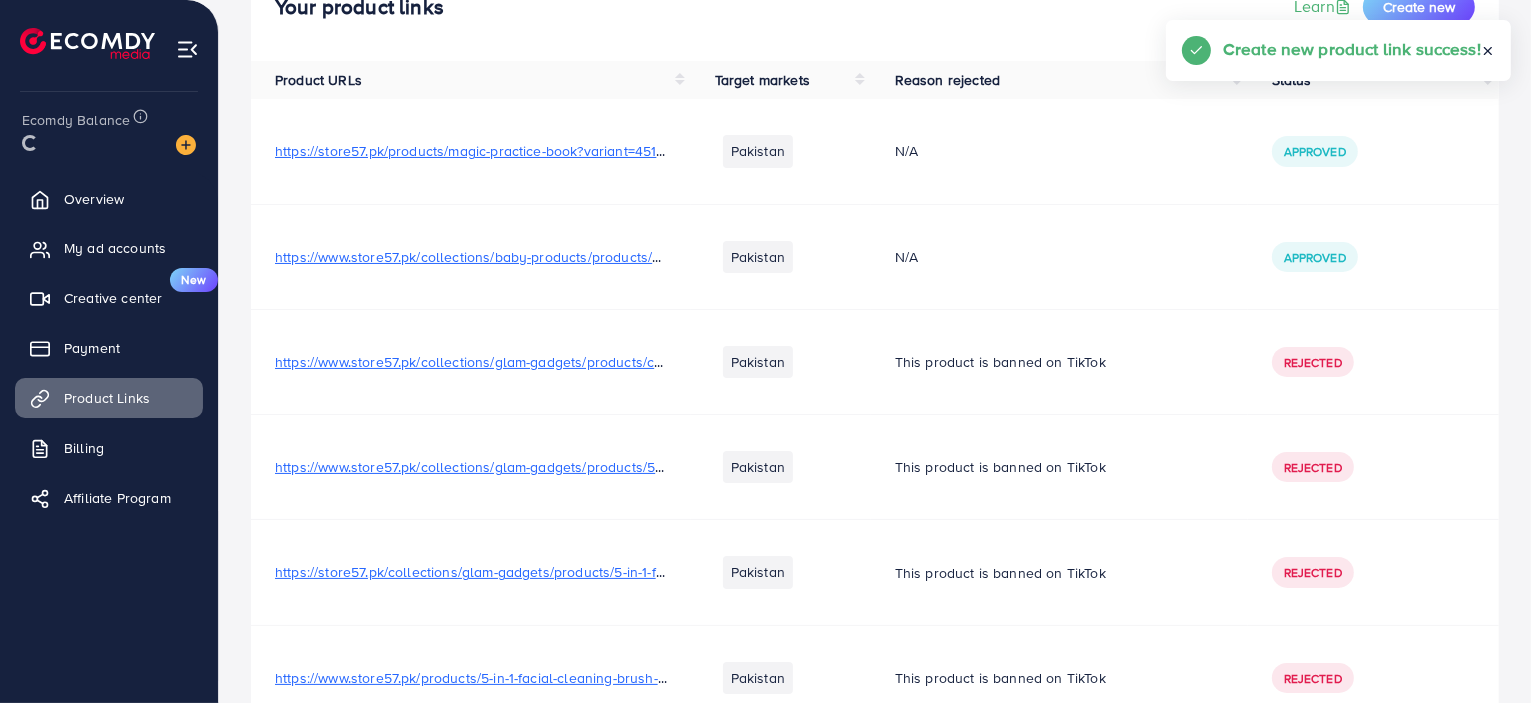 scroll, scrollTop: 0, scrollLeft: 0, axis: both 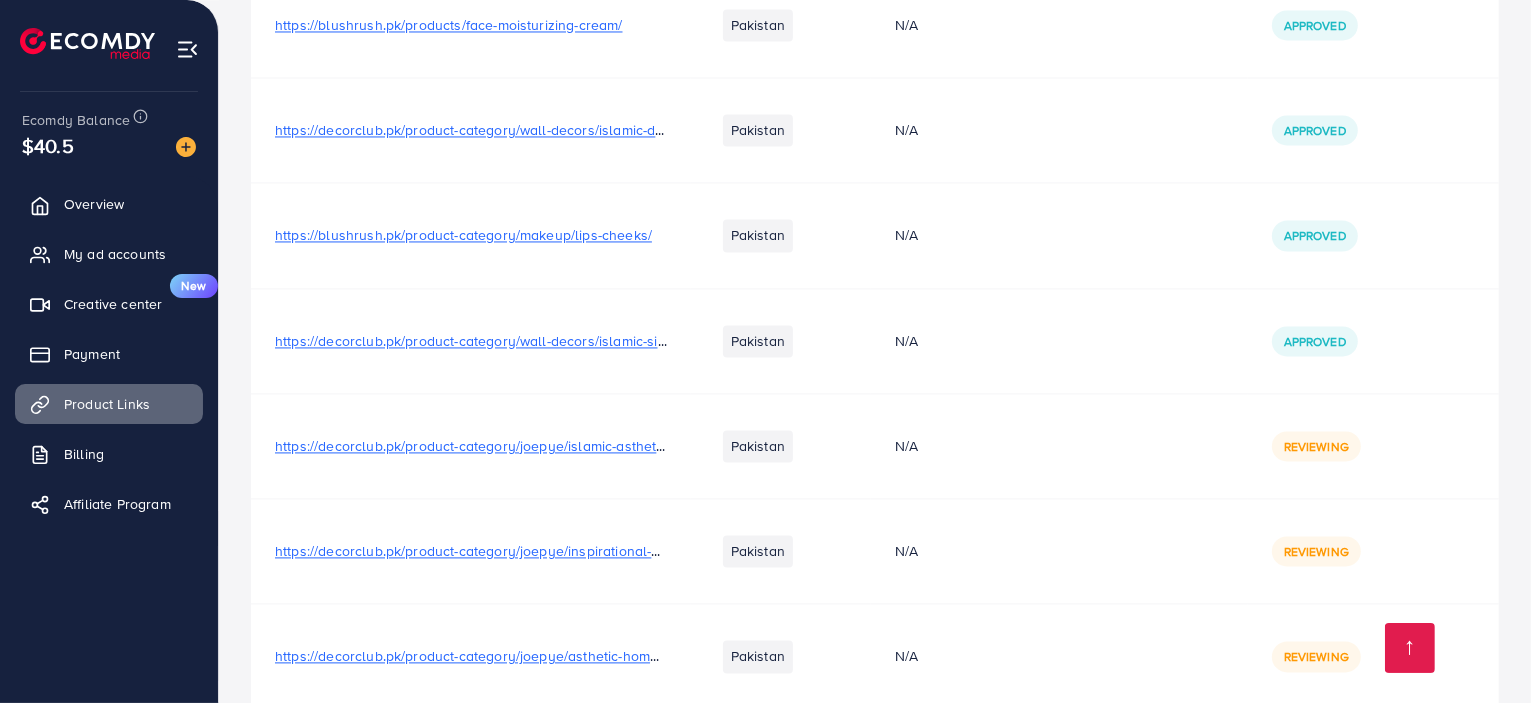click on "https://decorclub.pk/product-category/joepye/asthetic-home-decors/" at bounding box center [493, 656] 